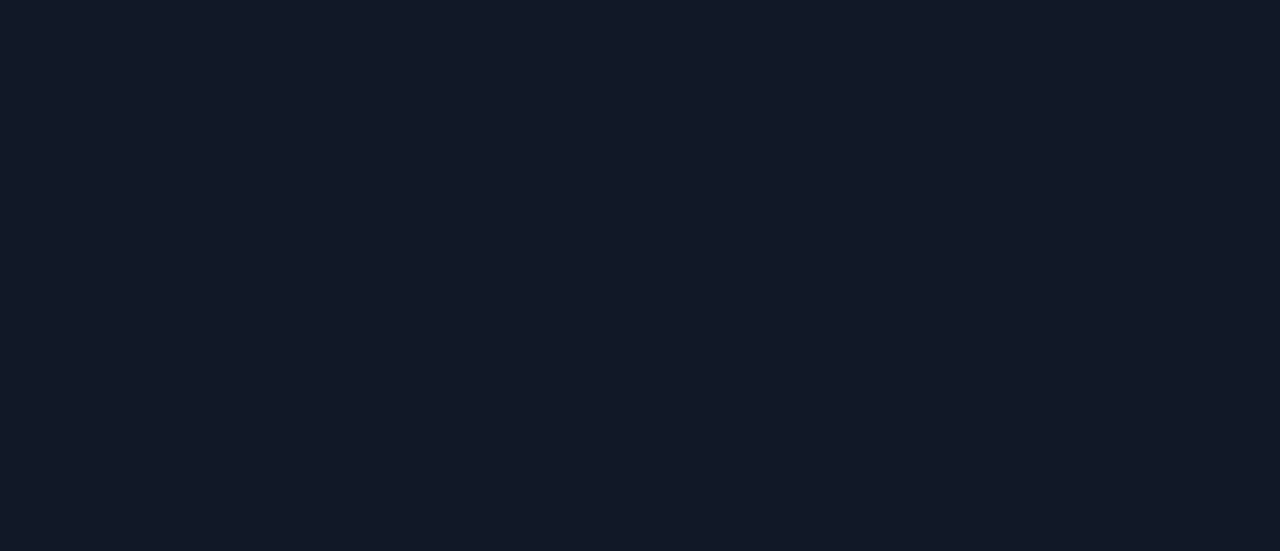 scroll, scrollTop: 0, scrollLeft: 0, axis: both 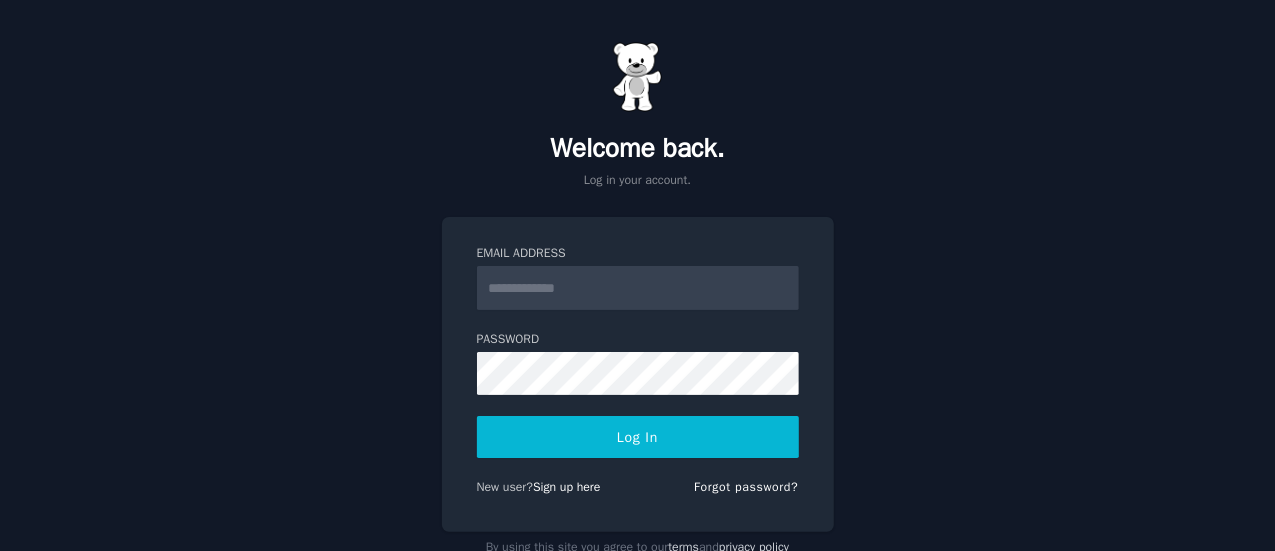 click on "Email Address" at bounding box center (638, 288) 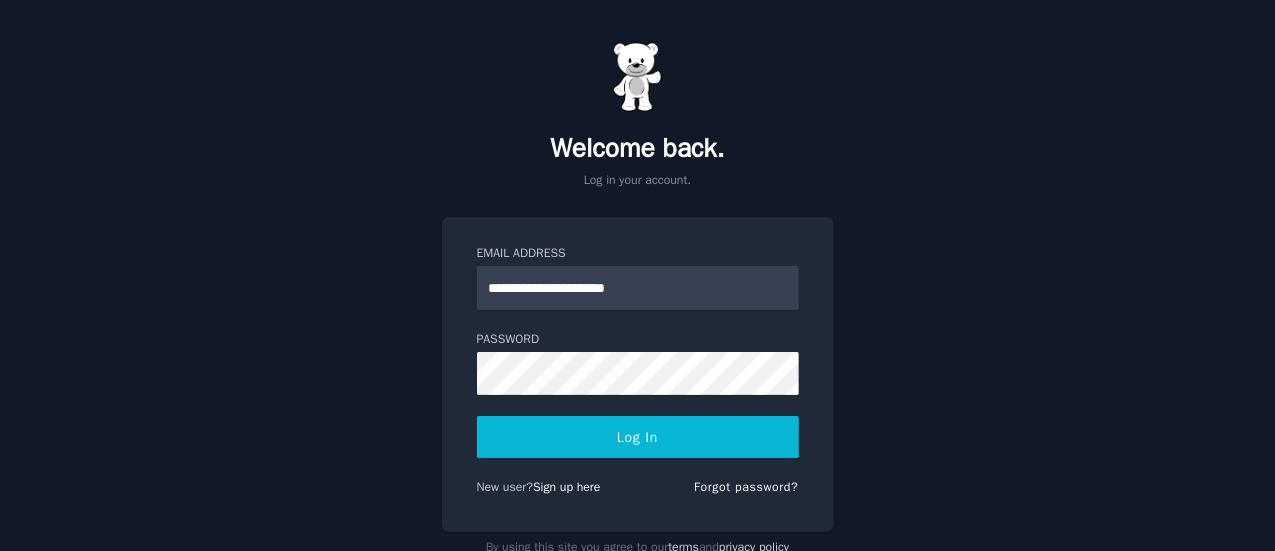 click on "**********" at bounding box center [638, 374] 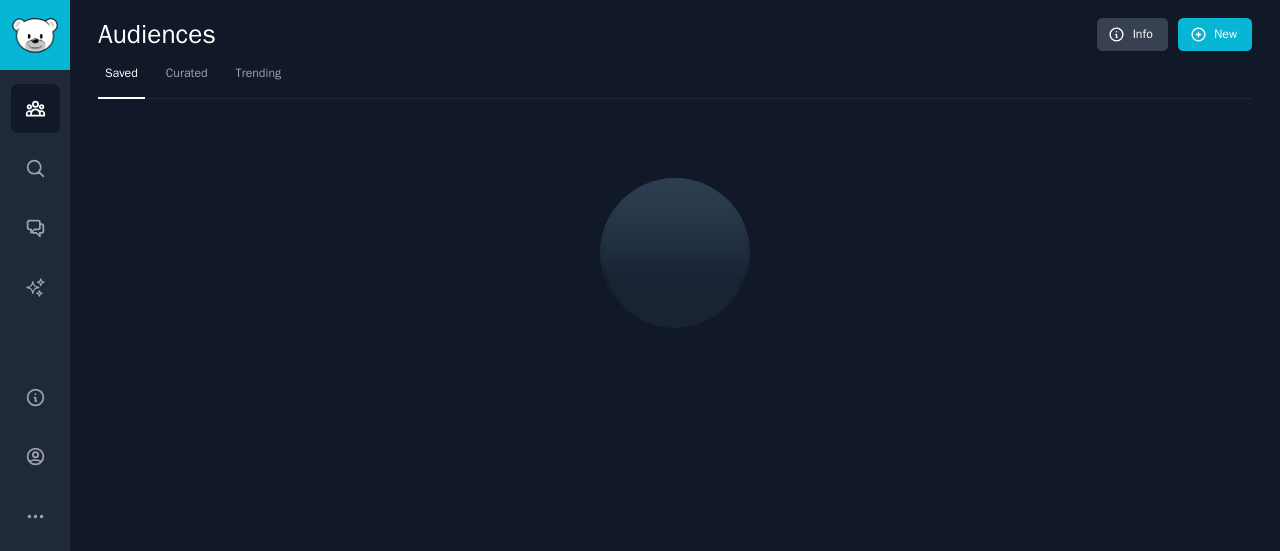 scroll, scrollTop: 0, scrollLeft: 0, axis: both 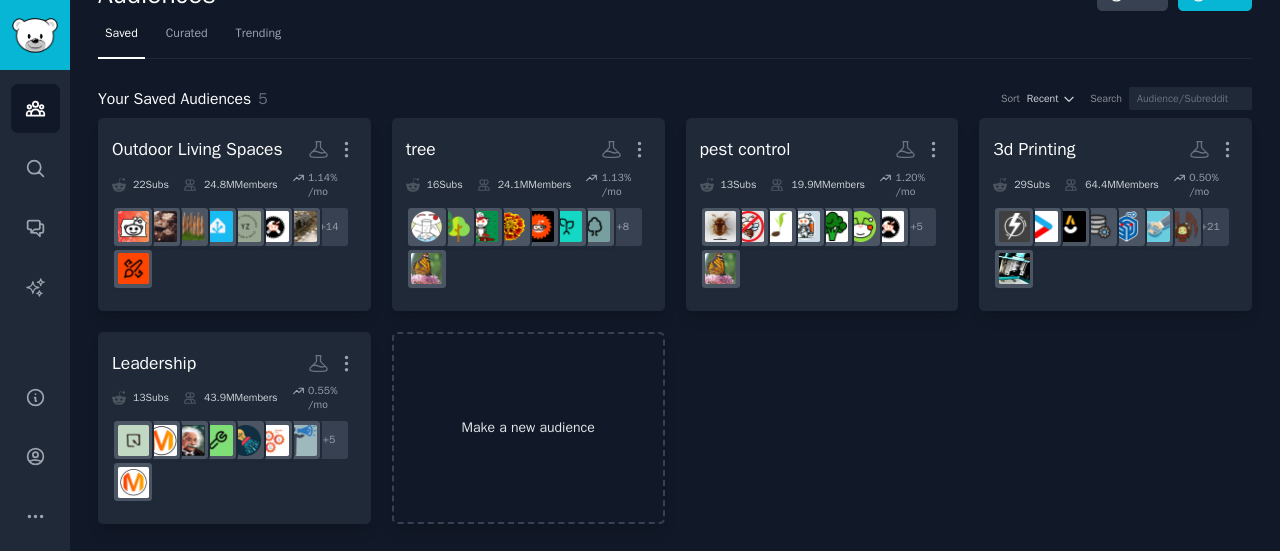 click on "Make a new audience" at bounding box center [528, 428] 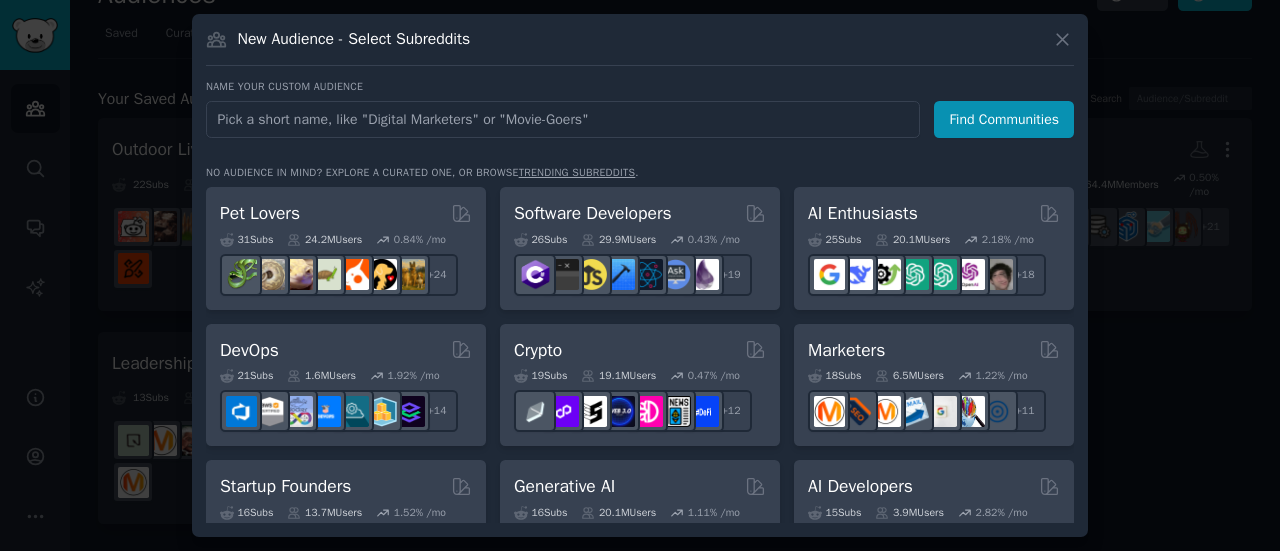 click at bounding box center (563, 119) 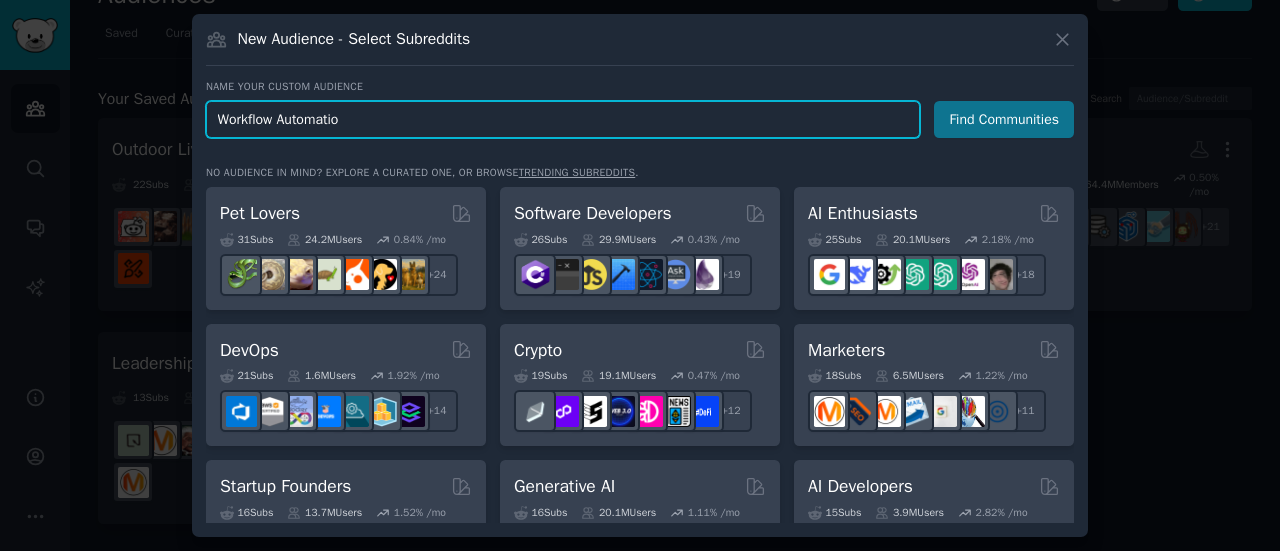 type on "Workflow Automation" 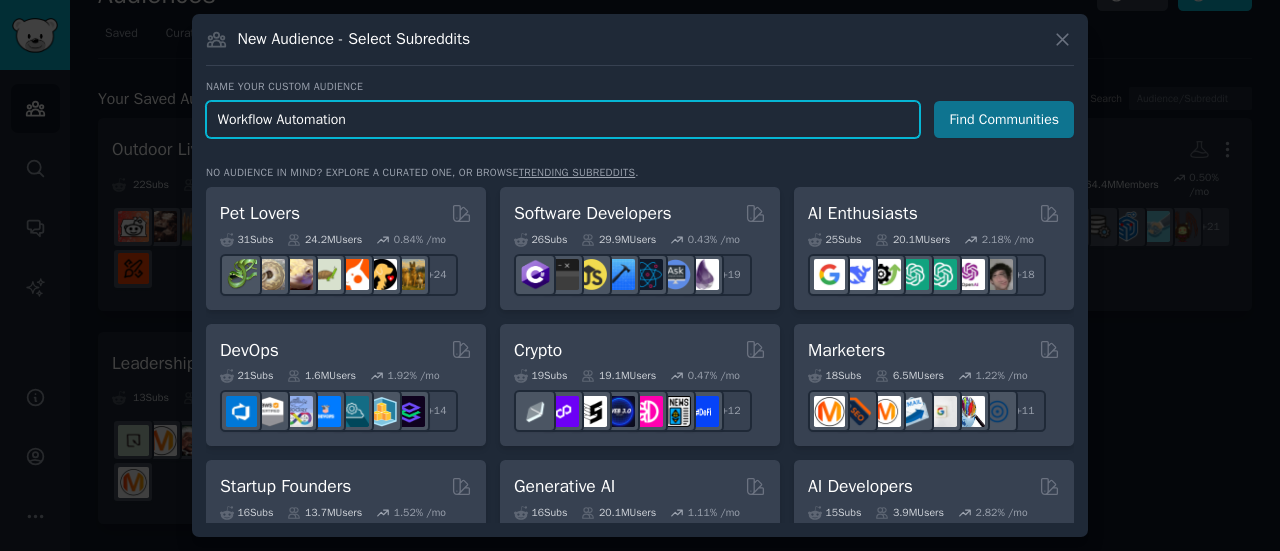 click on "Find Communities" at bounding box center [1004, 119] 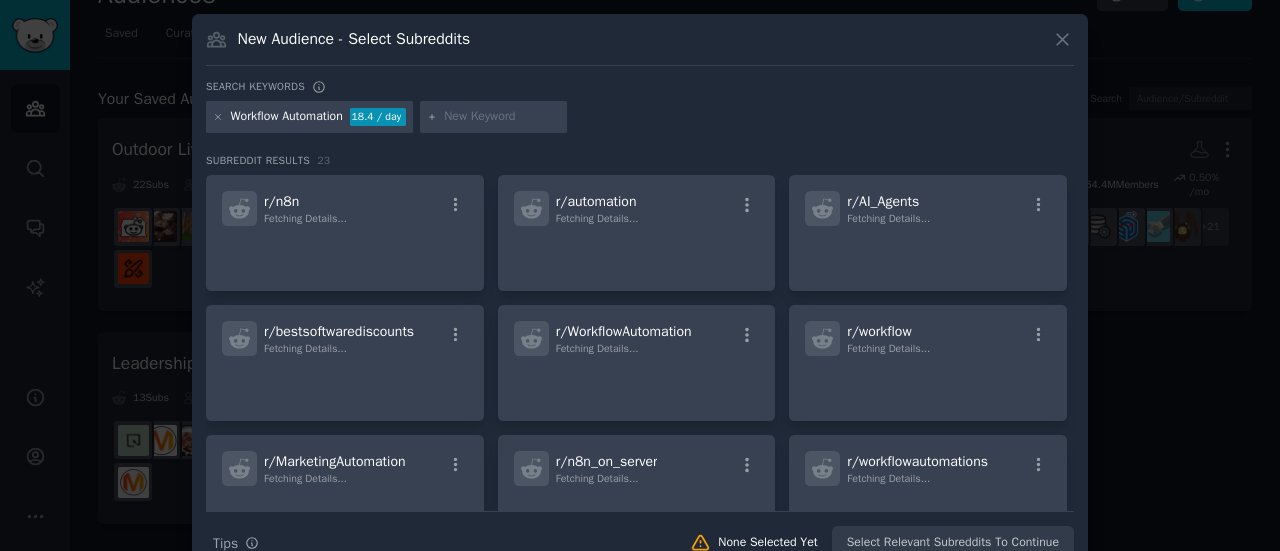 click at bounding box center (502, 117) 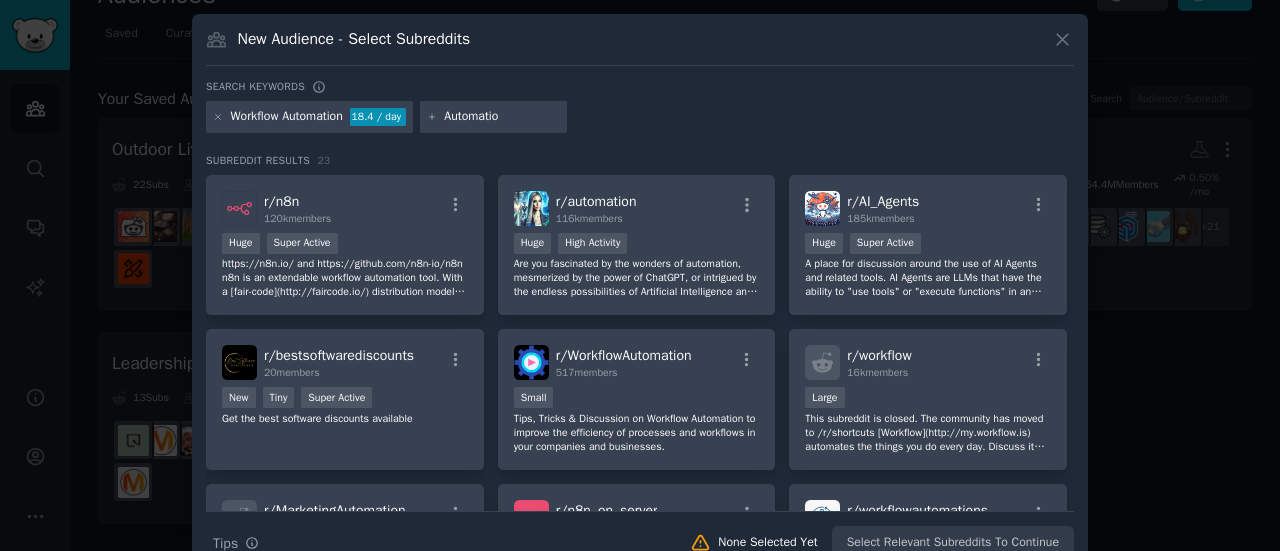 type on "Automation" 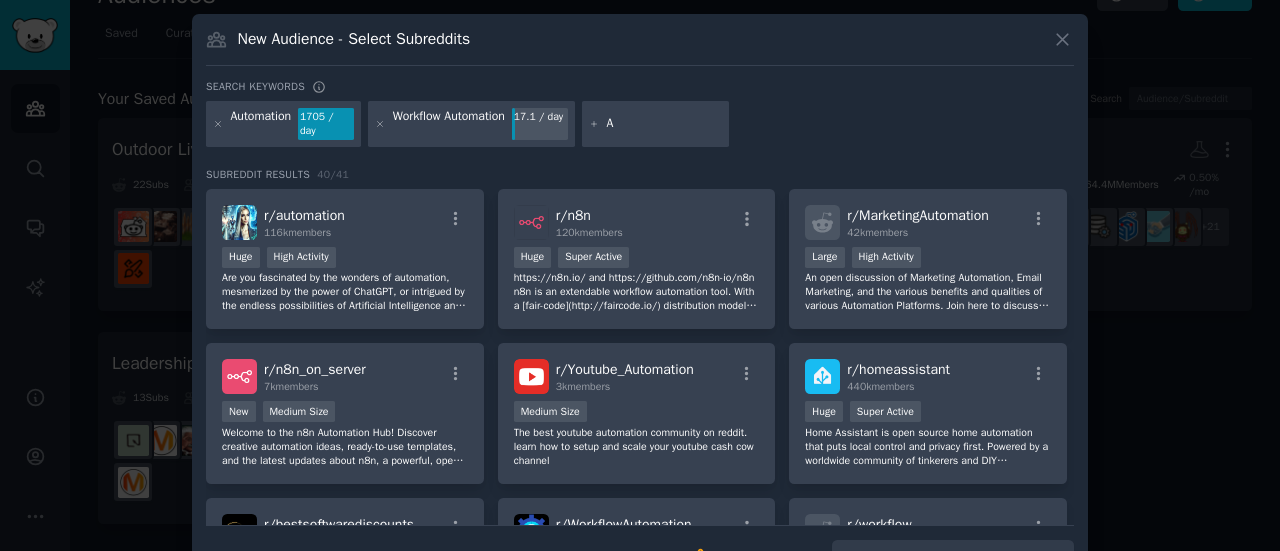 type on "AI" 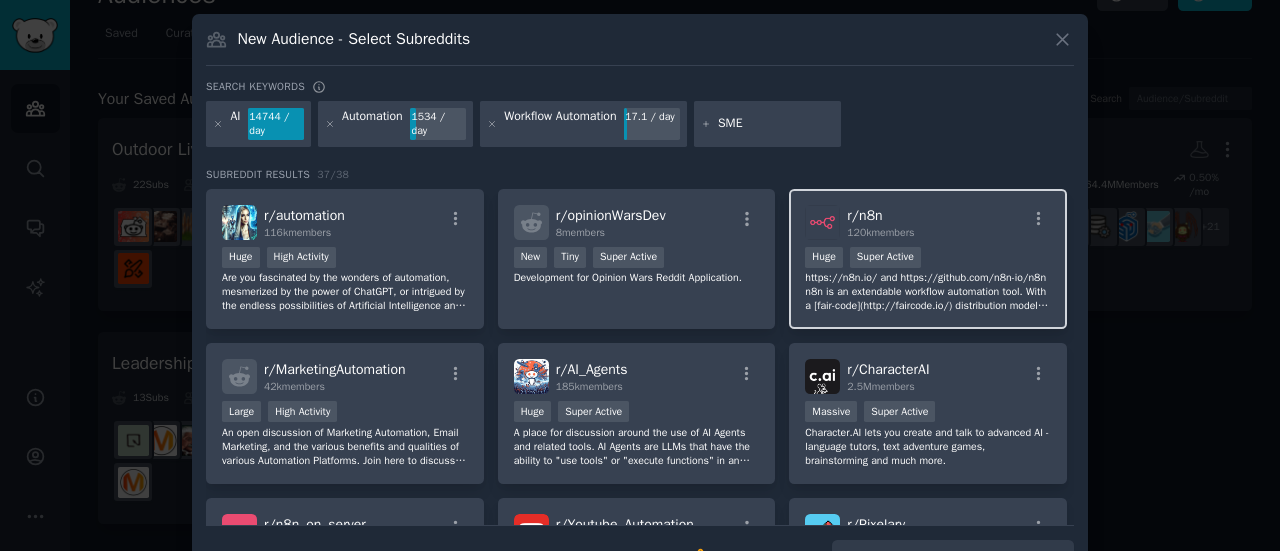 type on "SMEs" 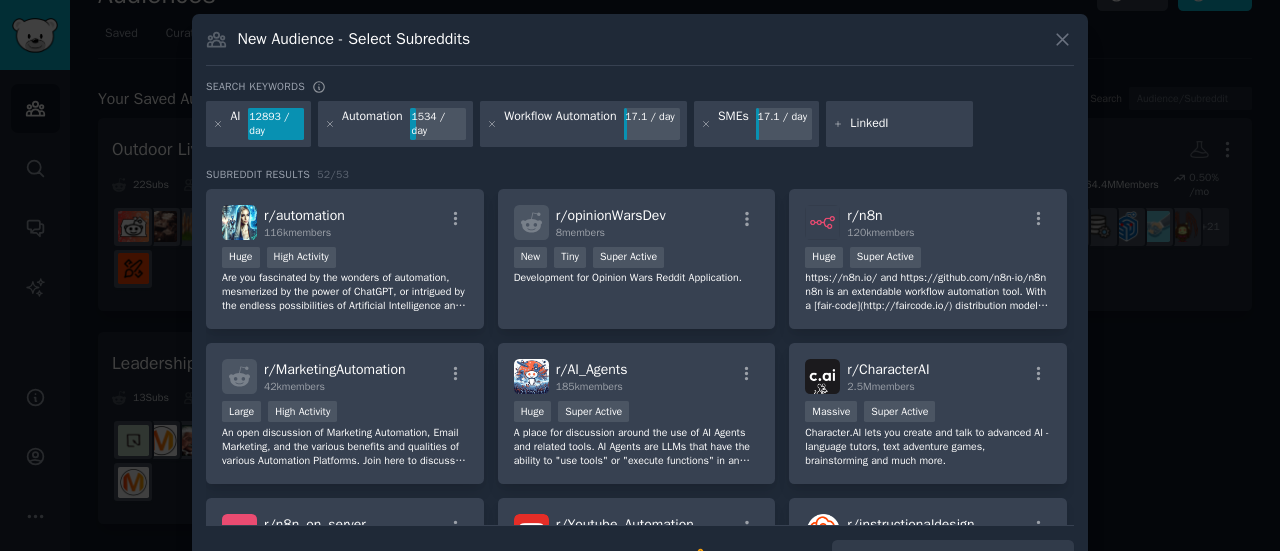 type on "LinkedIn" 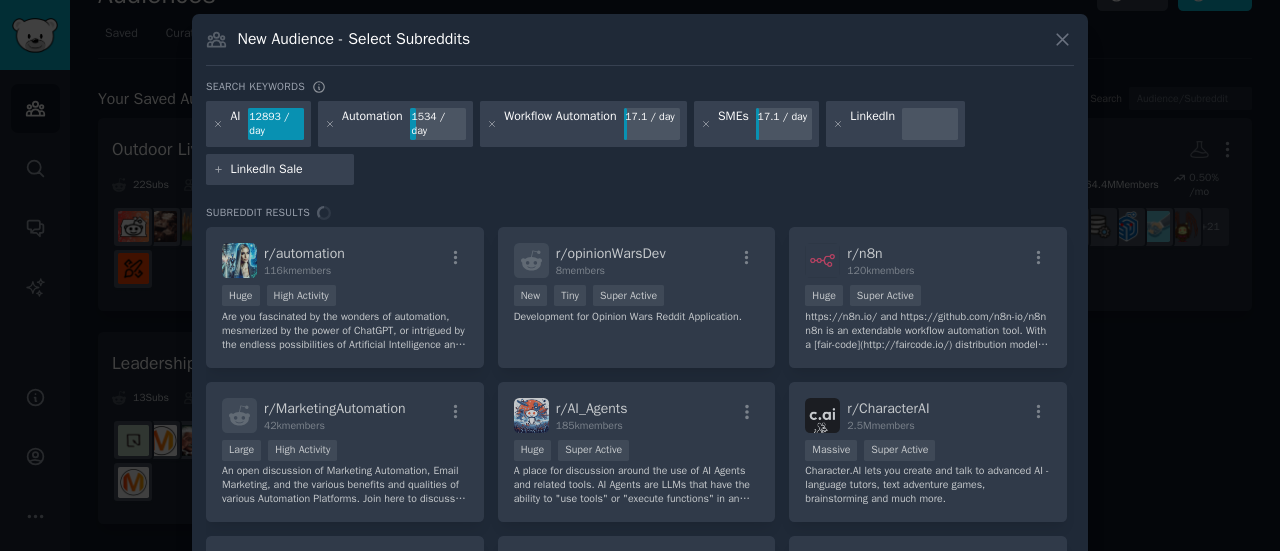 type on "LinkedIn Sales" 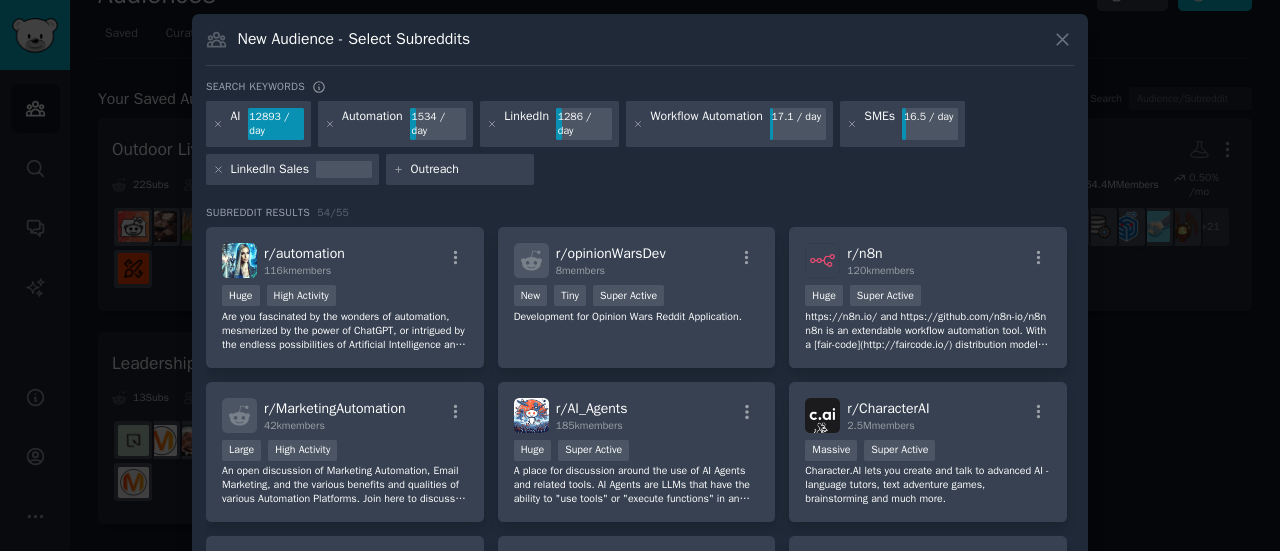 type on "Outreach" 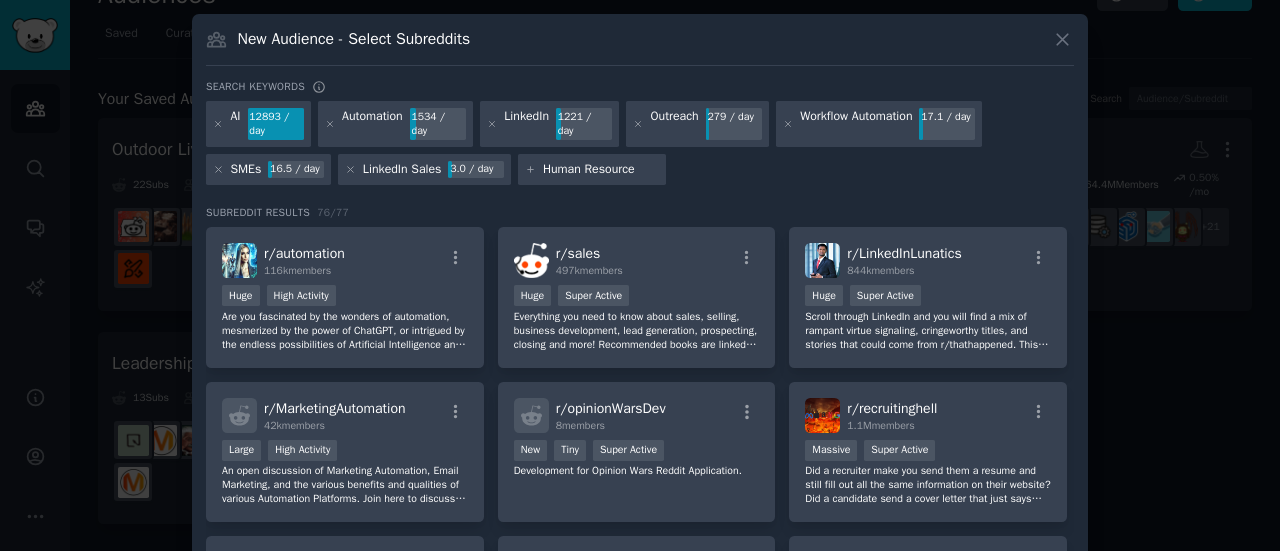 type on "Human Resources" 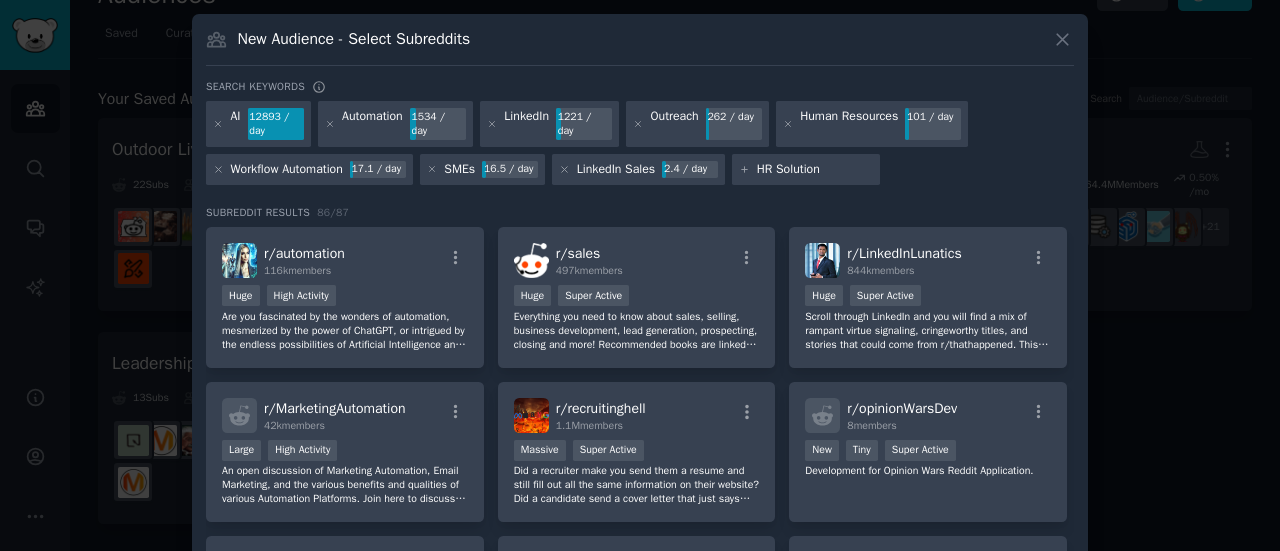 type on "HR Solutions" 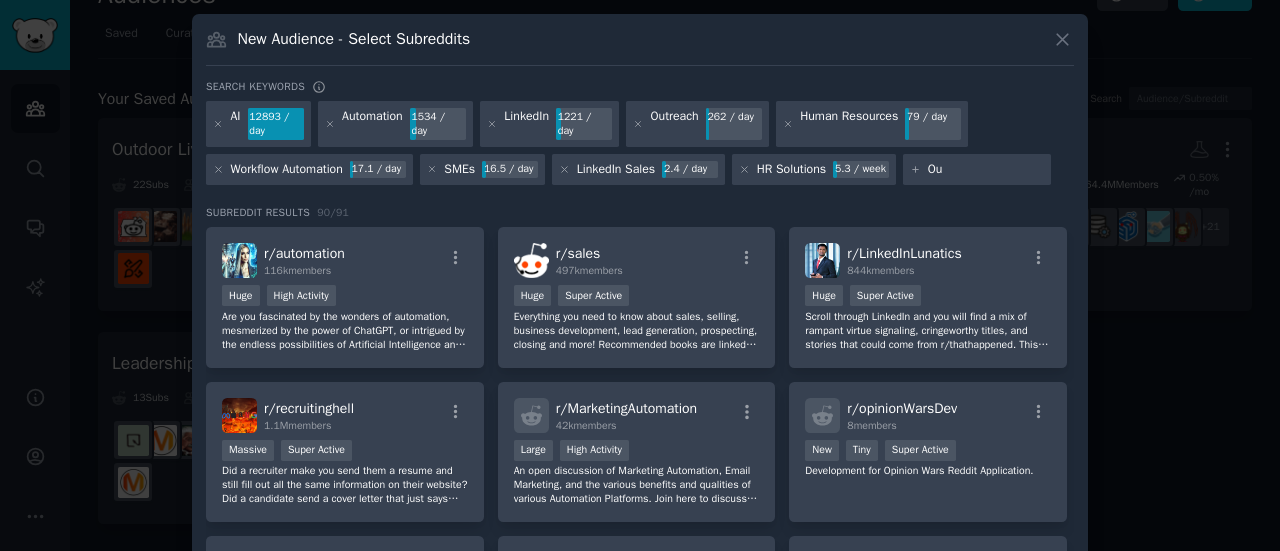 type on "O" 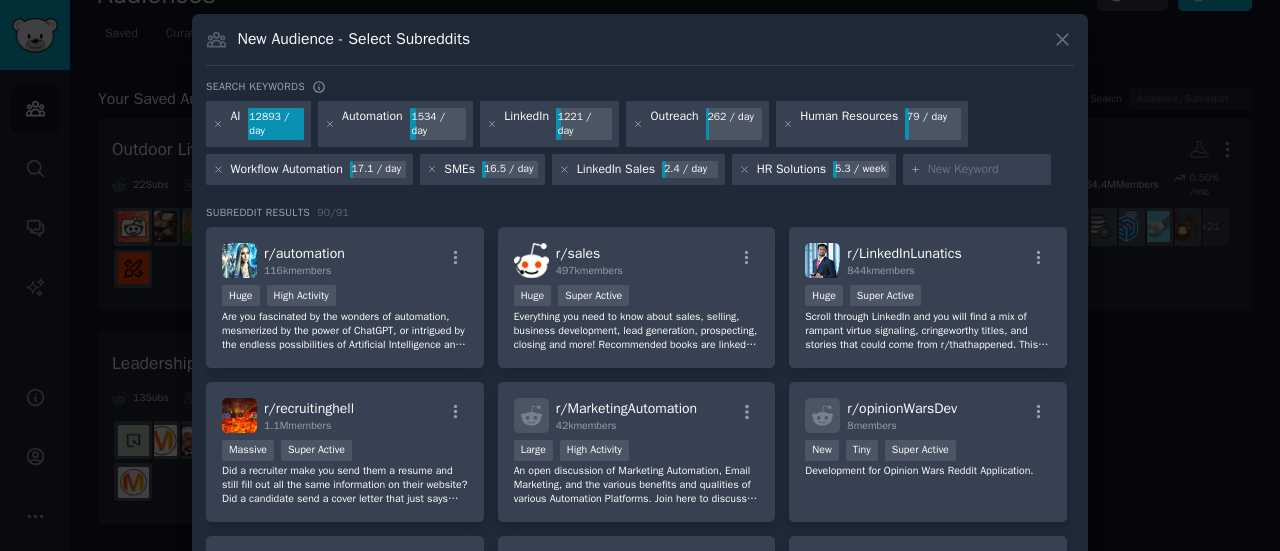 click on "AI 12893 / day Automation 1534 / day LinkedIn 1221 / day Outreach 262 / day Human Resources 79 / day Workflow Automation 17.1 / day SMEs 16.5 / day LinkedIn Sales 2.4 / day HR Solutions 5.3 / week" at bounding box center (640, 146) 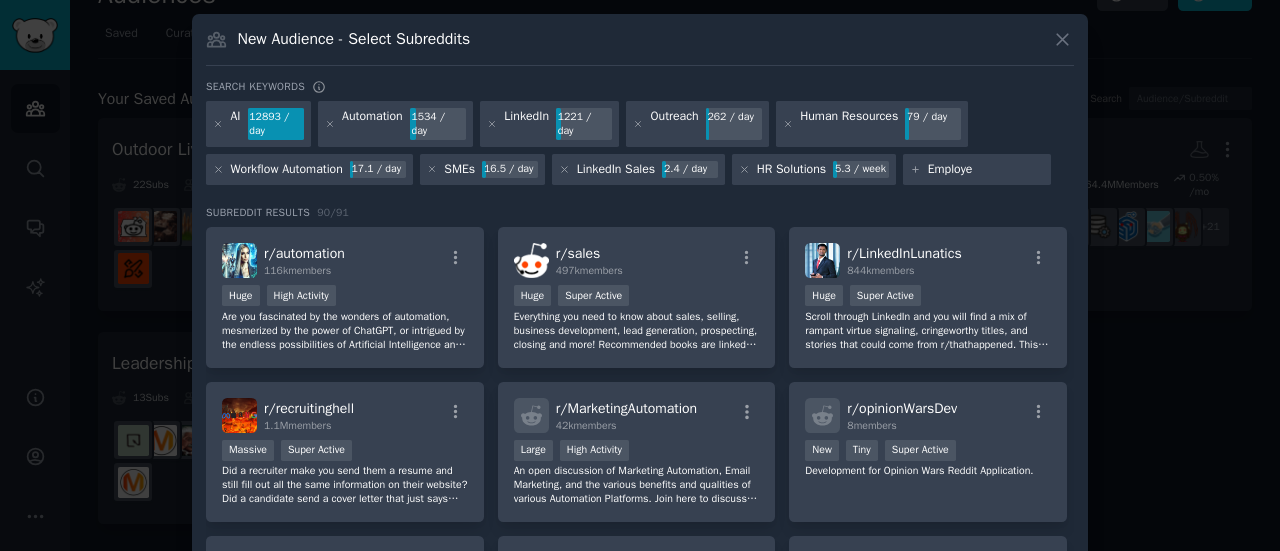 type on "Employee" 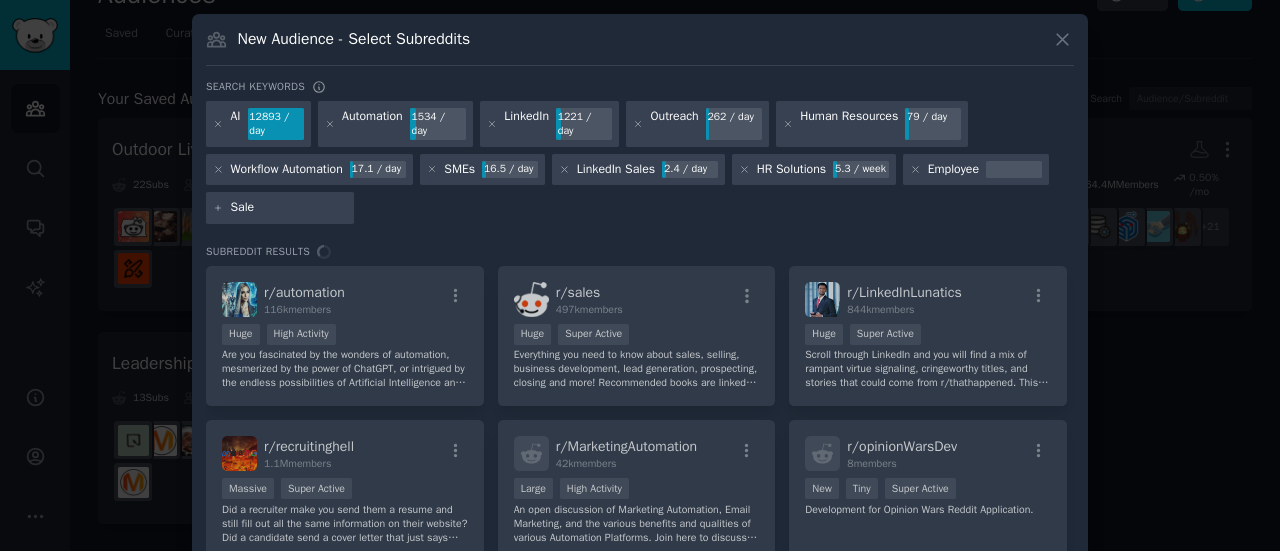 type on "Sales" 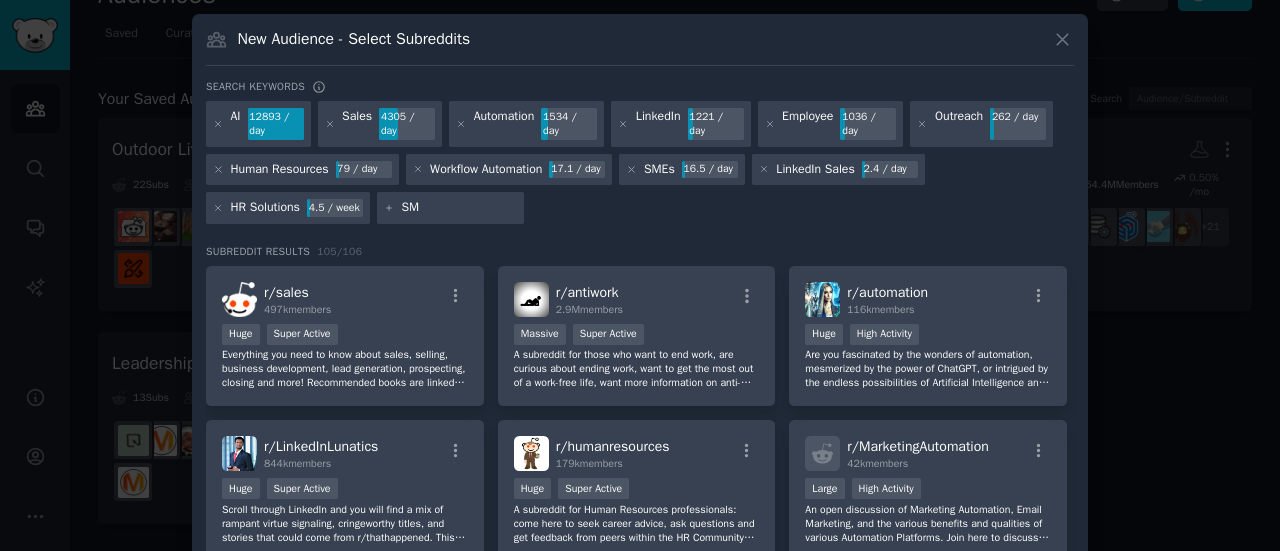 type on "SME" 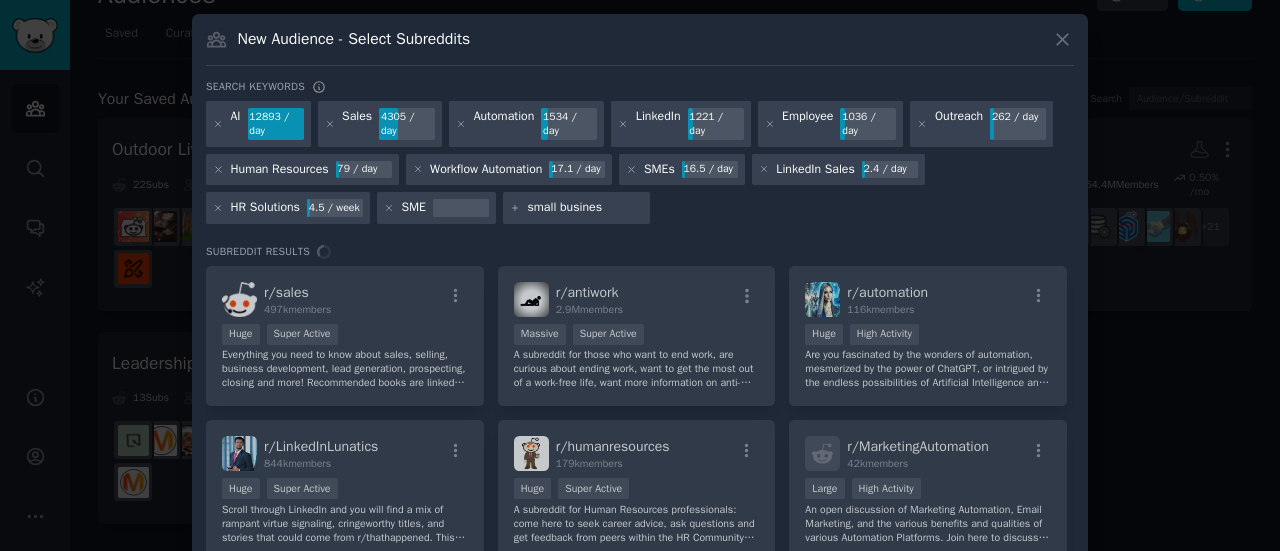 type on "small business" 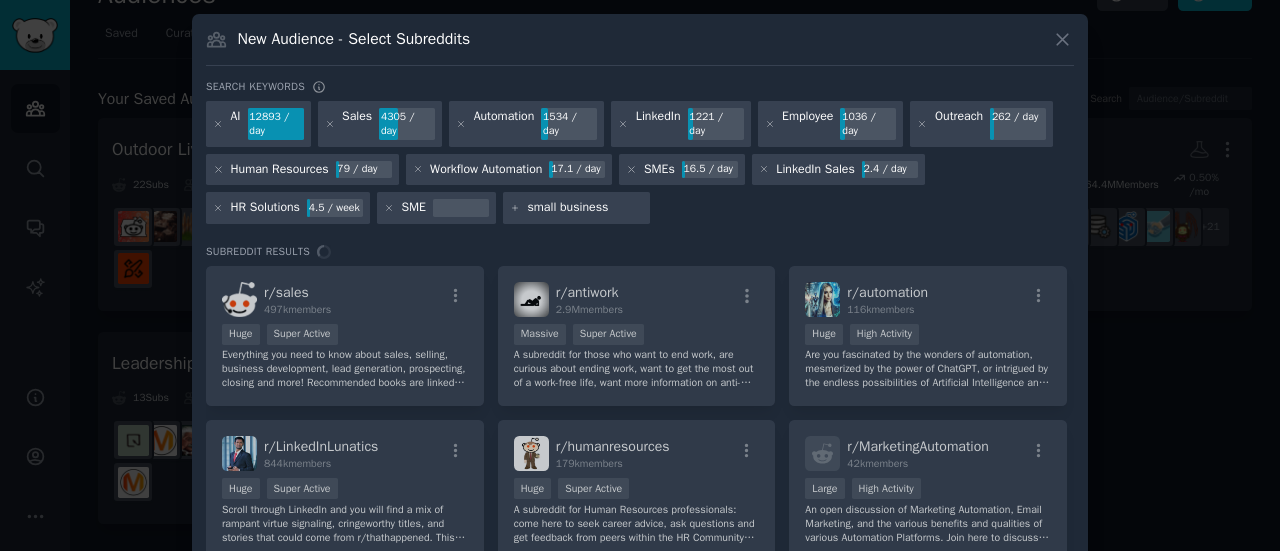type 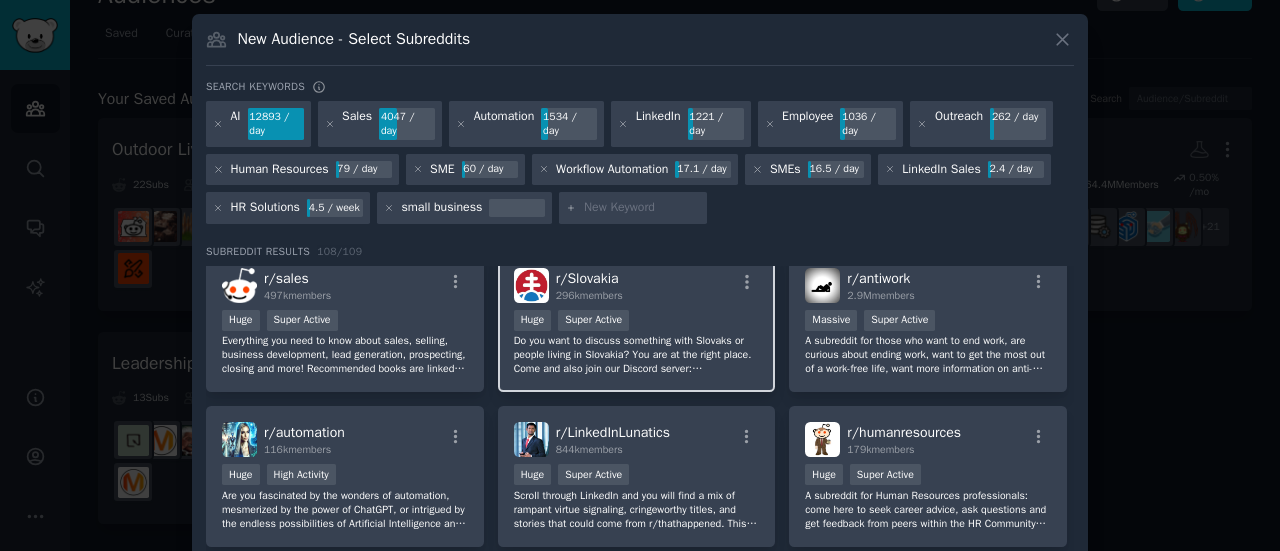 scroll, scrollTop: 16, scrollLeft: 0, axis: vertical 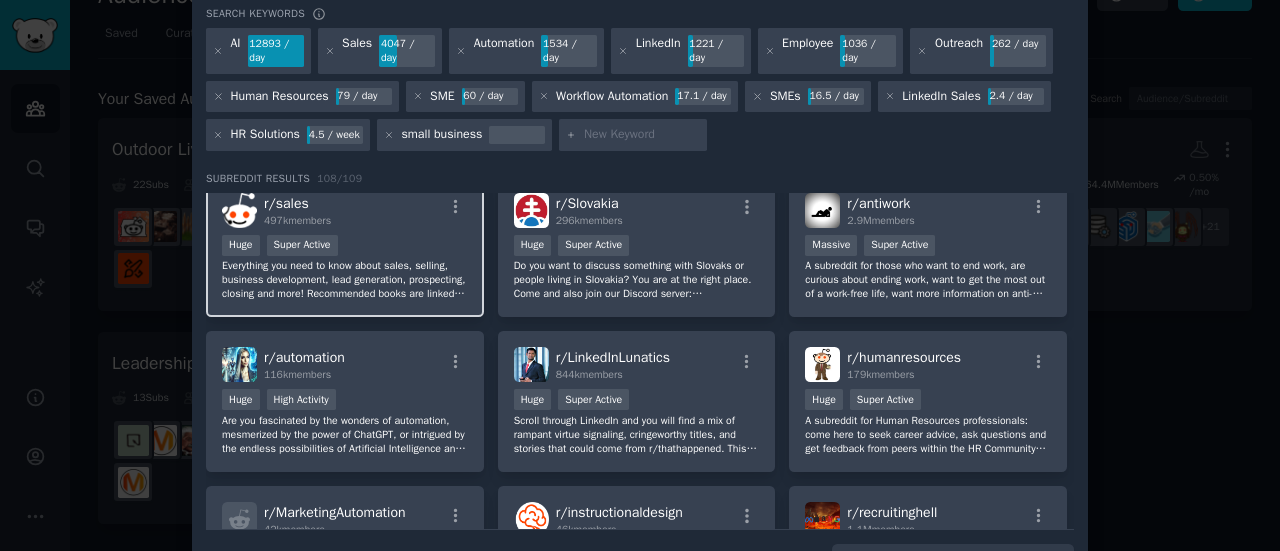 click on "Everything you need to know about sales, selling, business development, lead generation, prospecting, closing and more!
Recommended books are linked in the menu and sidebar. Read our rules before posting or commenting.
Selling, recruiting and blog spam will result in an immediate and permanent ban." at bounding box center [345, 280] 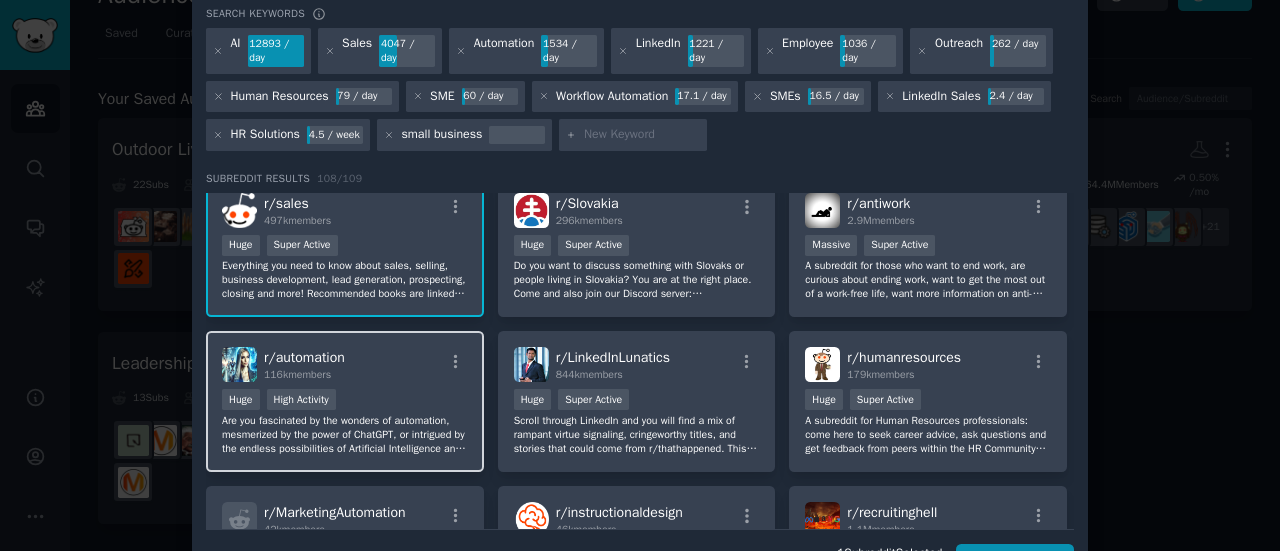 click on "r/ automation 116k  members Huge High Activity Are you fascinated by the wonders of automation, mesmerized by the power of ChatGPT, or intrigued by the endless possibilities of Artificial Intelligence and automation? Look no further! Our vibrant Reddit community is the perfect hub for enthusiasts like you.
As a member of our community, you'll gain access to a wealth of resources, including:
🔬 Thought-provoking discussions on automation, ChatGPT, and AI.
🌟 Exclusive insights into the latest advancements and industry news" at bounding box center (345, 401) 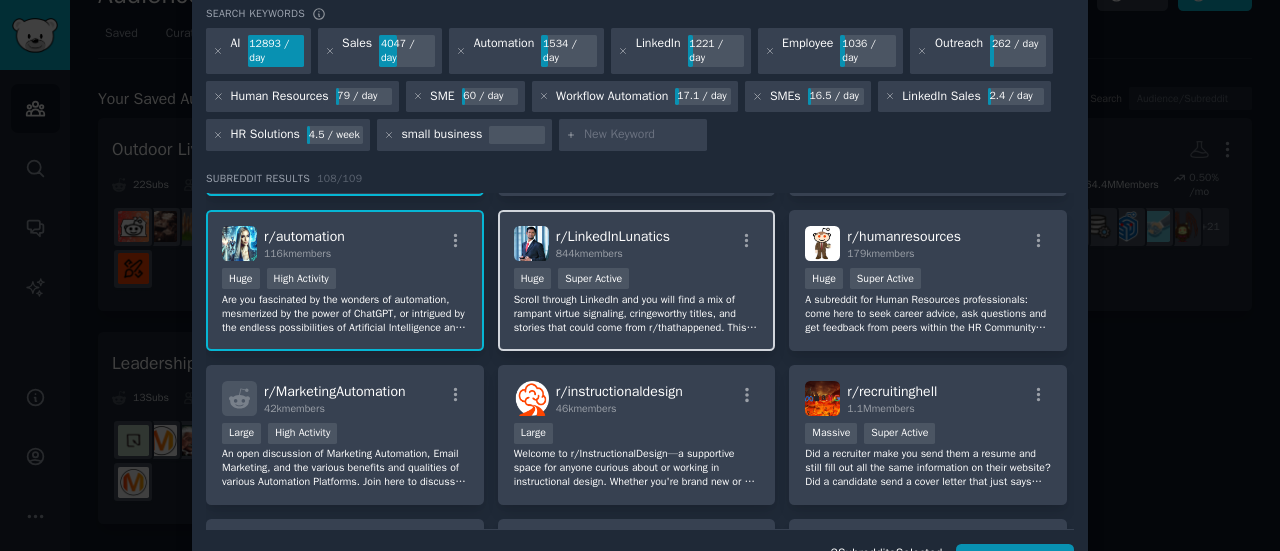 scroll, scrollTop: 140, scrollLeft: 0, axis: vertical 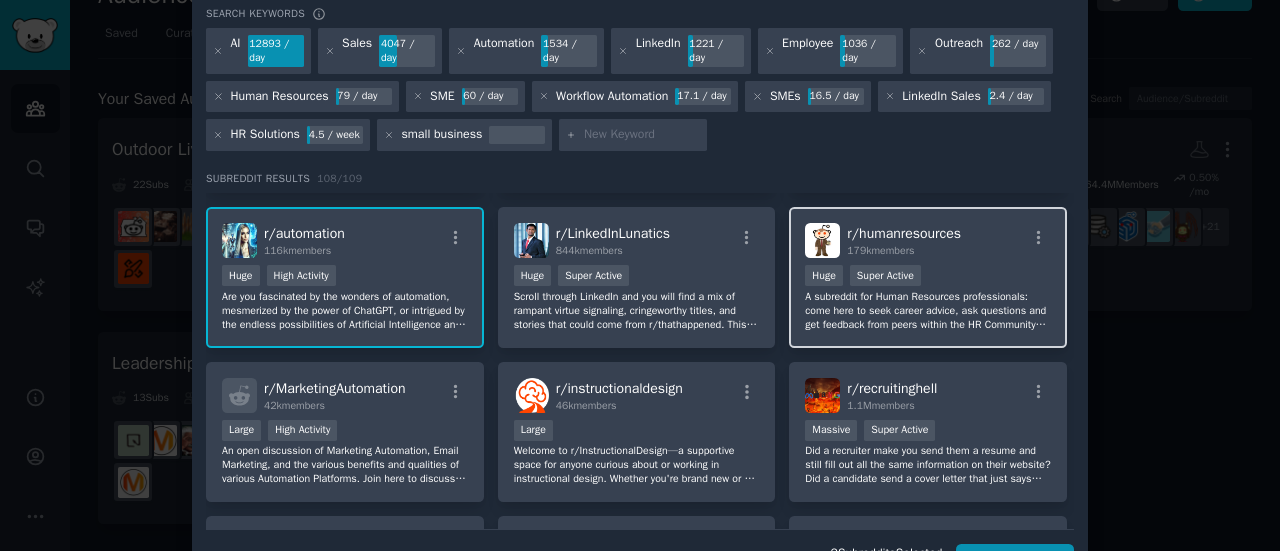 click on "A subreddit for Human Resources professionals: come here to seek career advice, ask questions and get feedback from peers within the HR Community around the world whether you're brand new to HR or a seasoned vet." at bounding box center (928, 311) 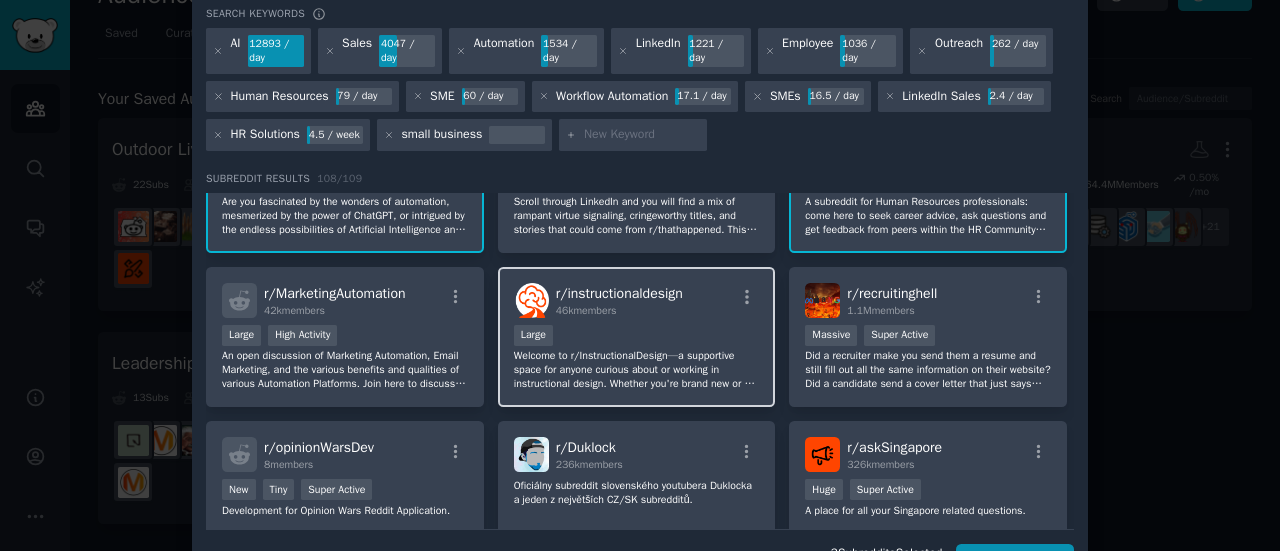 scroll, scrollTop: 244, scrollLeft: 0, axis: vertical 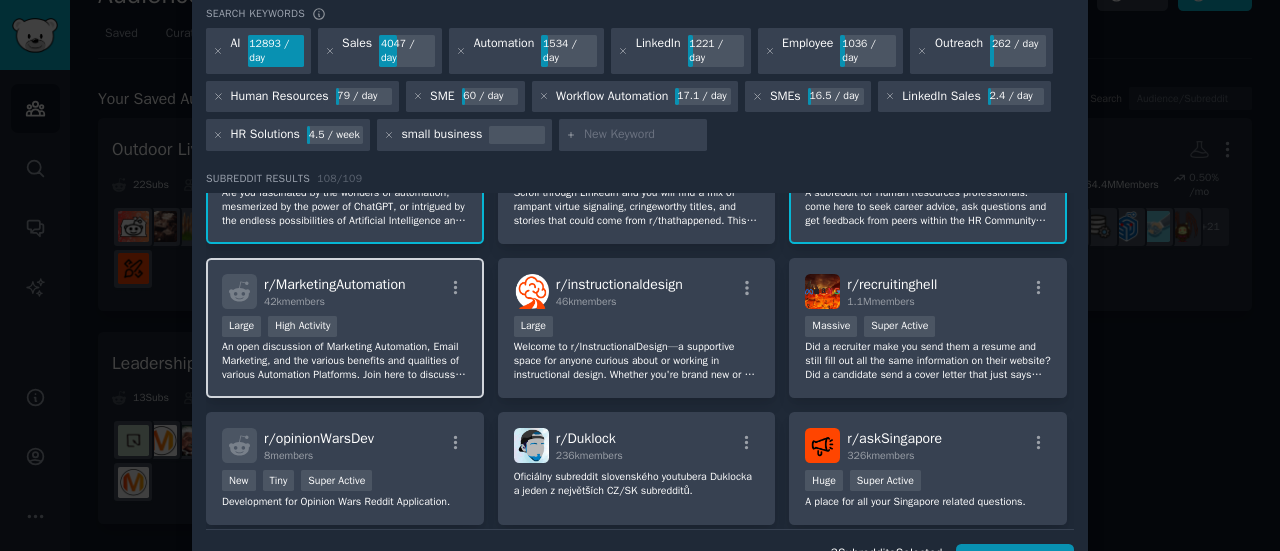 click on "42k  members" at bounding box center (334, 302) 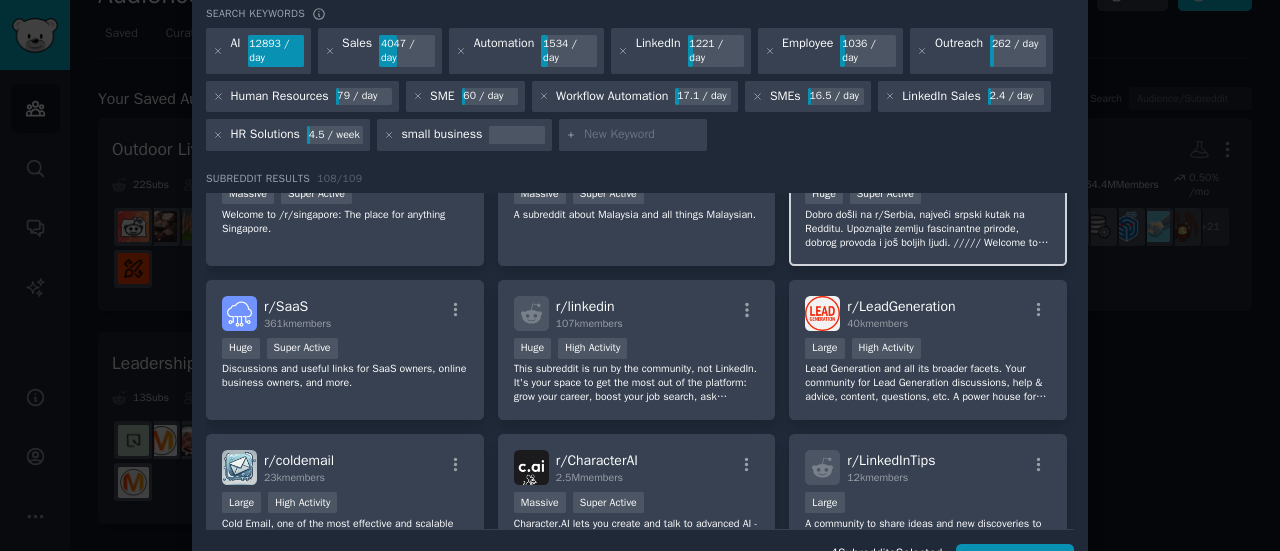 scroll, scrollTop: 814, scrollLeft: 0, axis: vertical 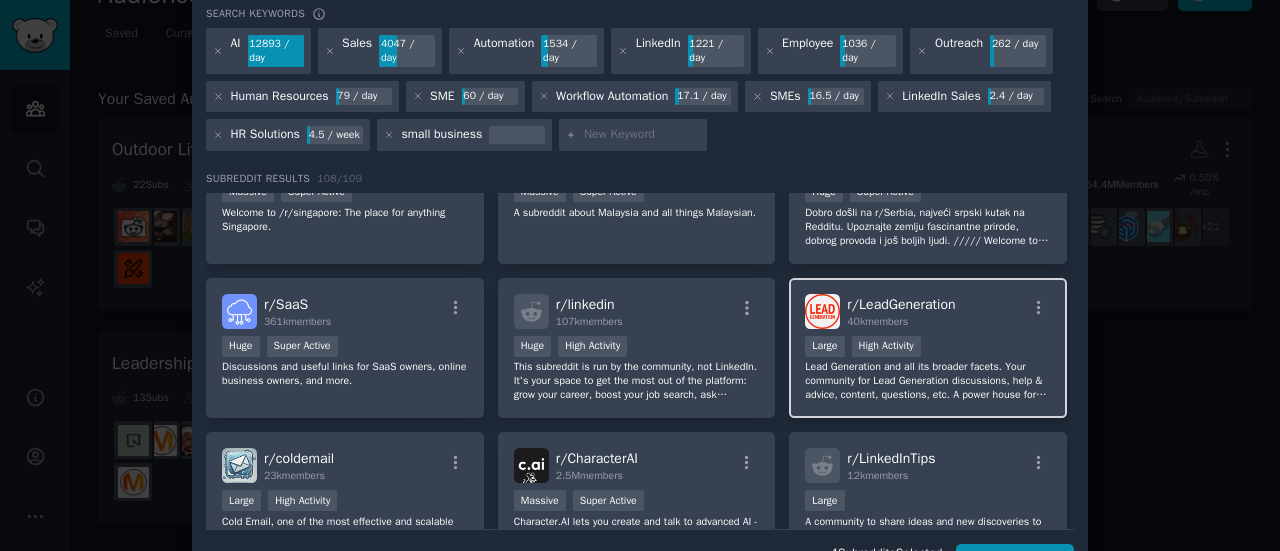 click on "Lead Generation and all its broader facets. Your community for Lead Generation discussions, help & advice, content, questions, etc.
A power house for both new & experienced marketers to learn together.
Buy/Sell/Trade posts should be made at our marketplace sub linked in our community information." at bounding box center [928, 381] 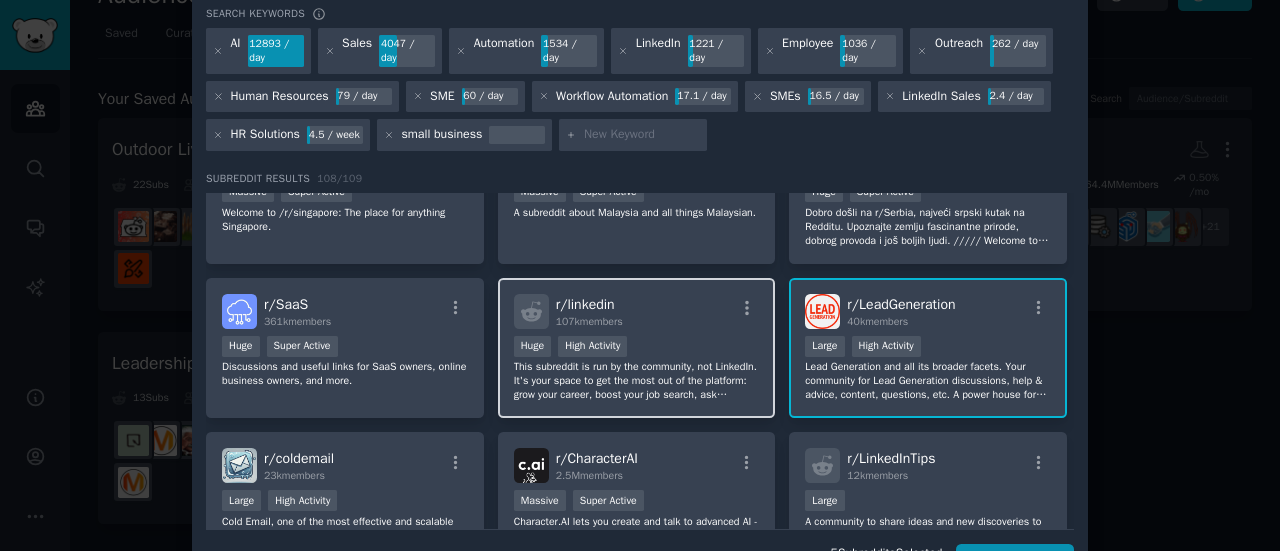 click on "Huge High Activity" at bounding box center [637, 348] 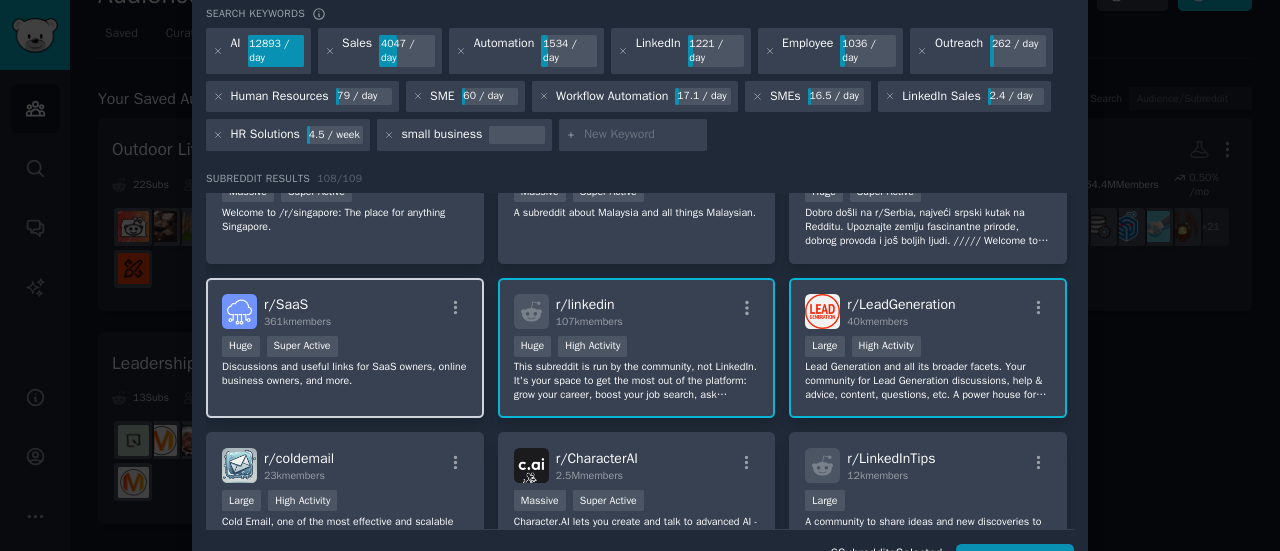 click on "Huge Super Active" at bounding box center (345, 348) 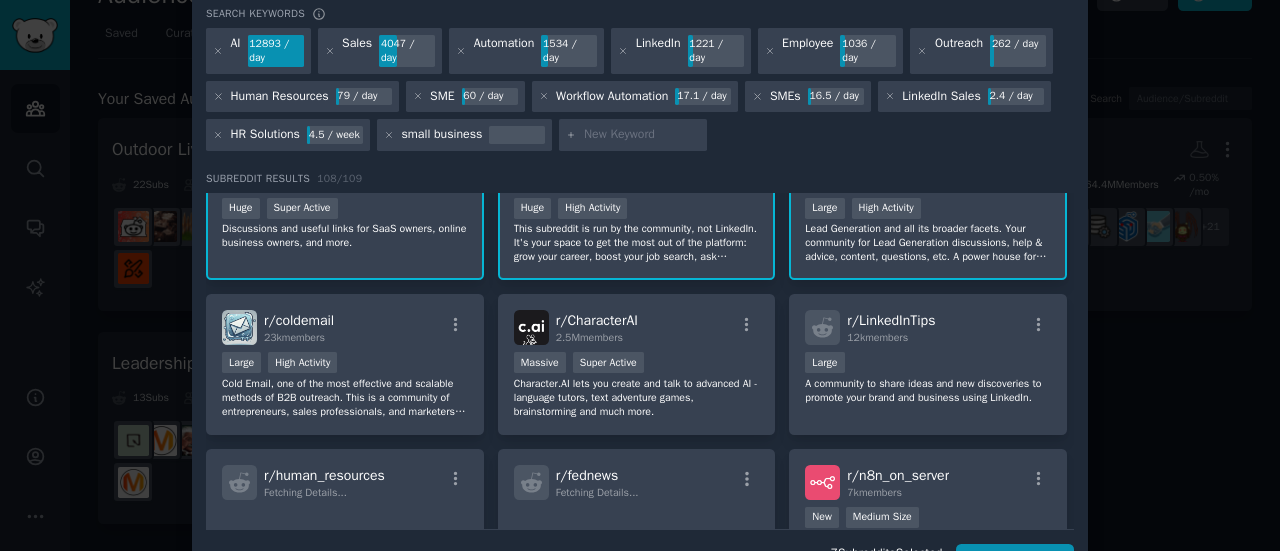scroll, scrollTop: 962, scrollLeft: 0, axis: vertical 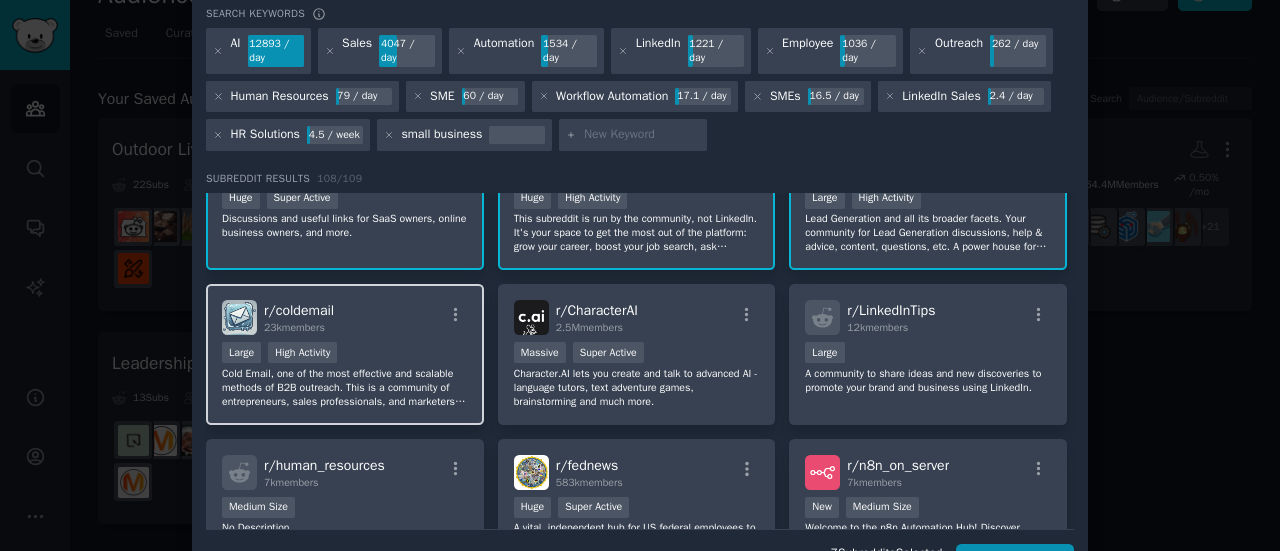 click on "r/ coldemail 23k  members Large High Activity Cold Email, one of the most effective and scalable methods of B2B outreach.
This is a community of entrepreneurs, sales professionals, and marketers sharing tips, templates, and success stories to help you craft cold emails that get results.
r/ColdEmail is a member of the After Hours Business Club community.
Join the discord server: https://discord.gg/44Nd6uEBbA" at bounding box center (345, 354) 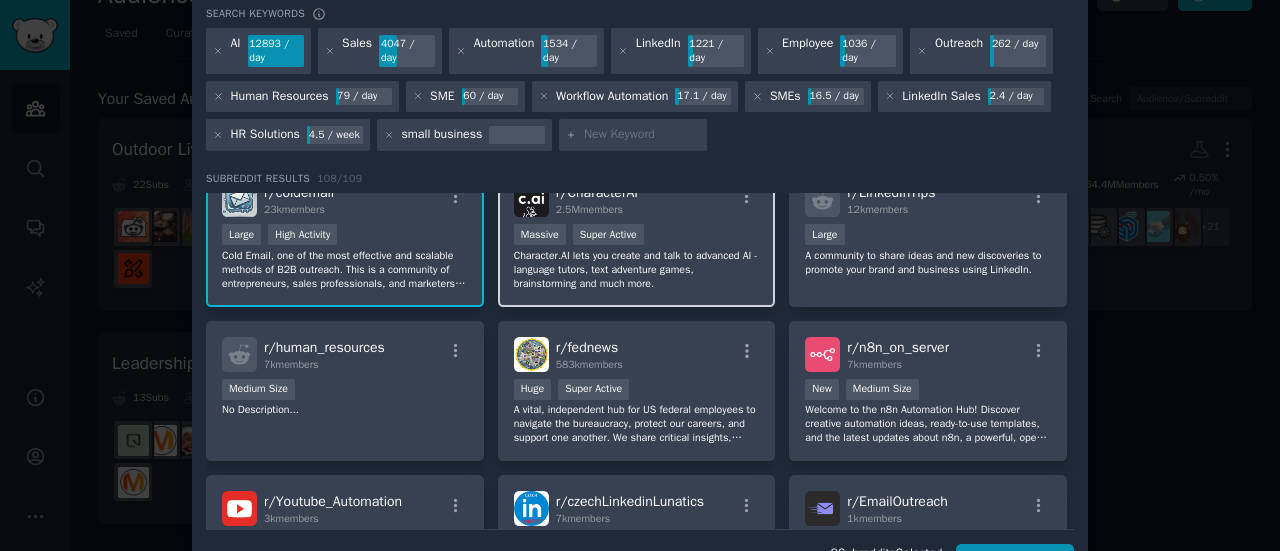 scroll, scrollTop: 1082, scrollLeft: 0, axis: vertical 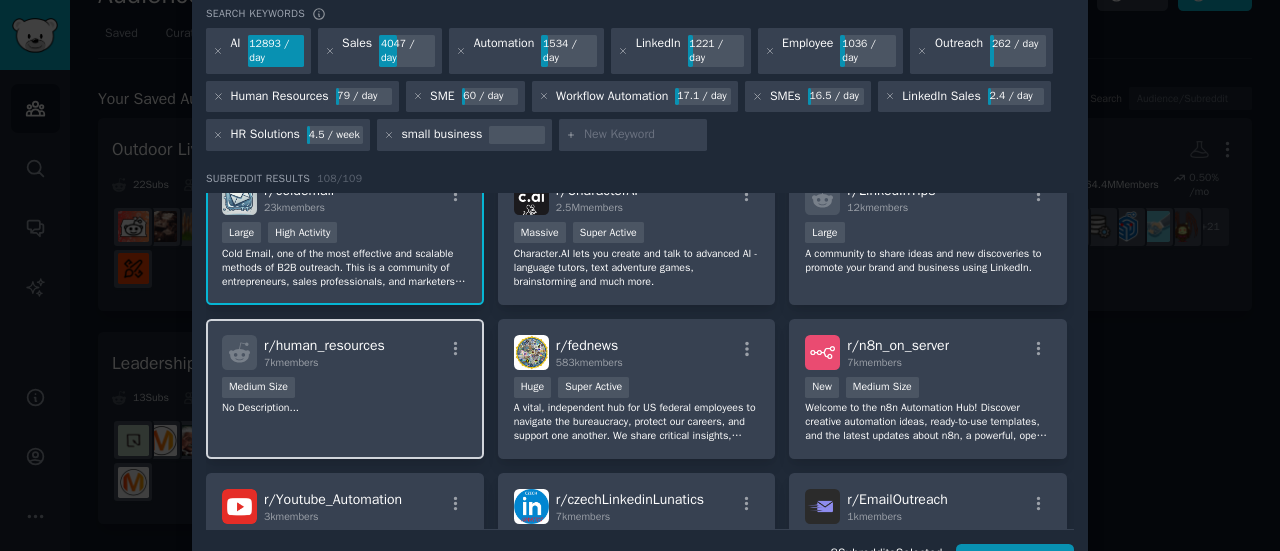 click on "7k  members" at bounding box center [324, 363] 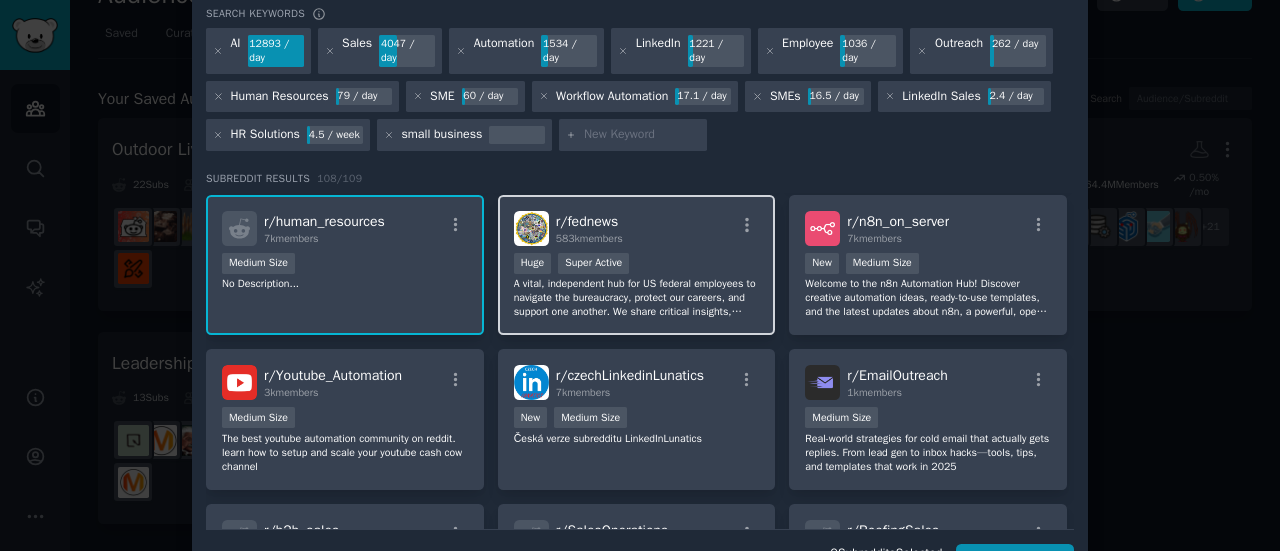 scroll, scrollTop: 1208, scrollLeft: 0, axis: vertical 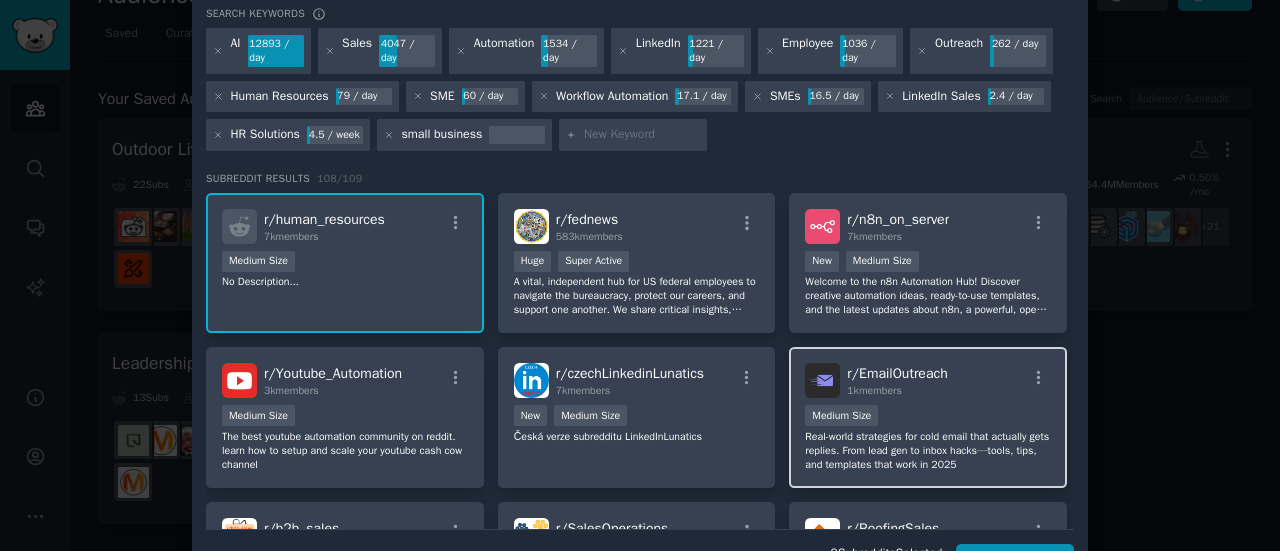 click on "Real-world strategies for cold email that actually gets replies. From lead gen to inbox hacks—tools, tips, and templates that work in 2025" at bounding box center (928, 451) 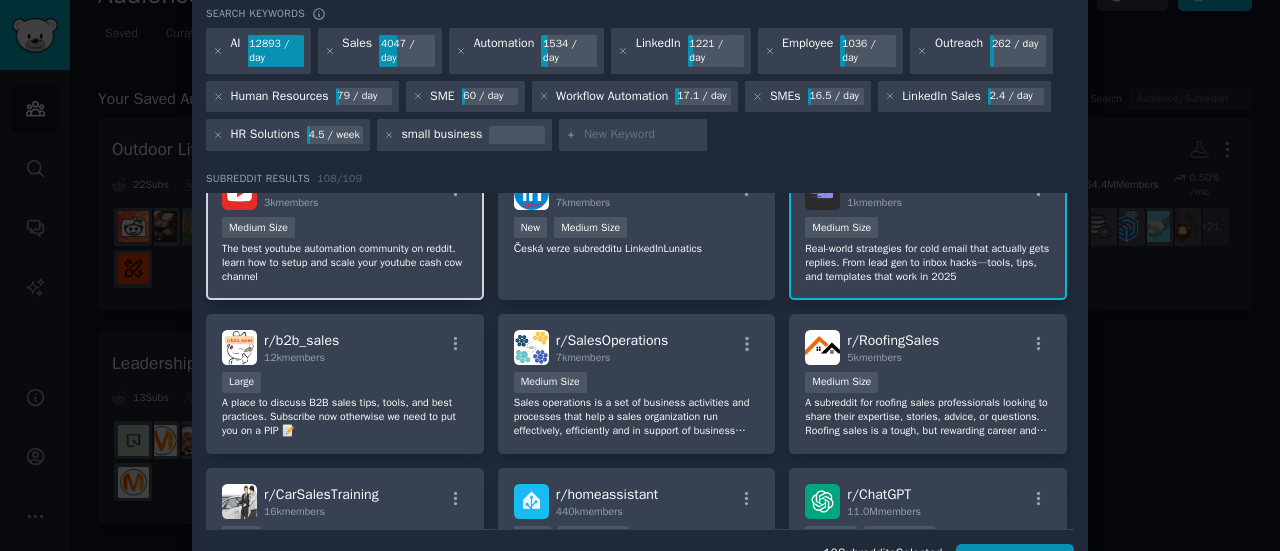 scroll, scrollTop: 1398, scrollLeft: 0, axis: vertical 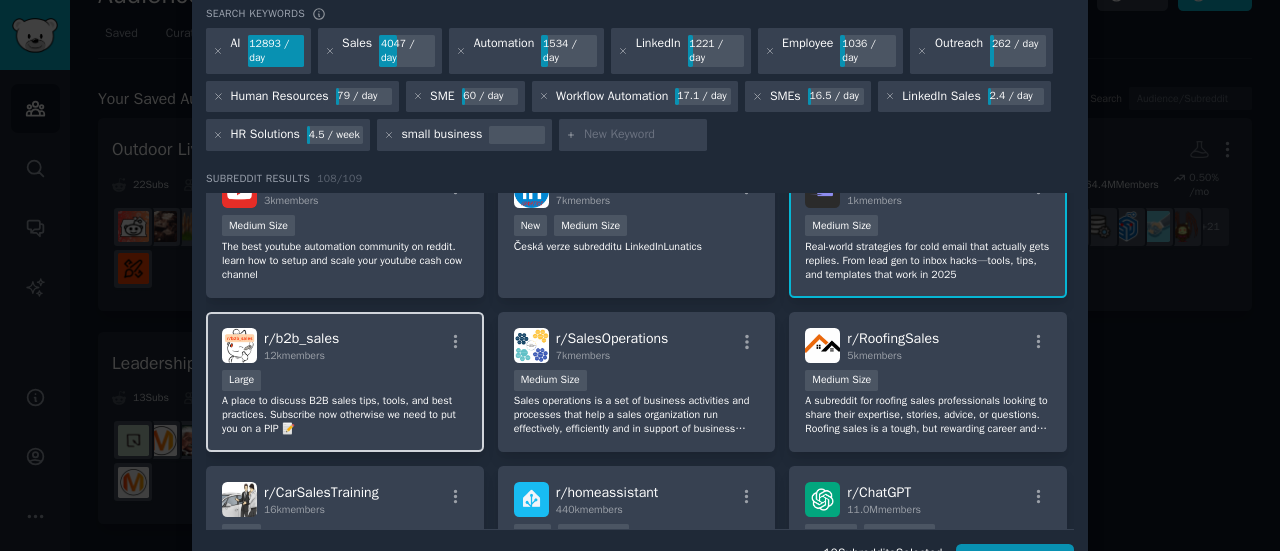 click on "Large" at bounding box center (345, 382) 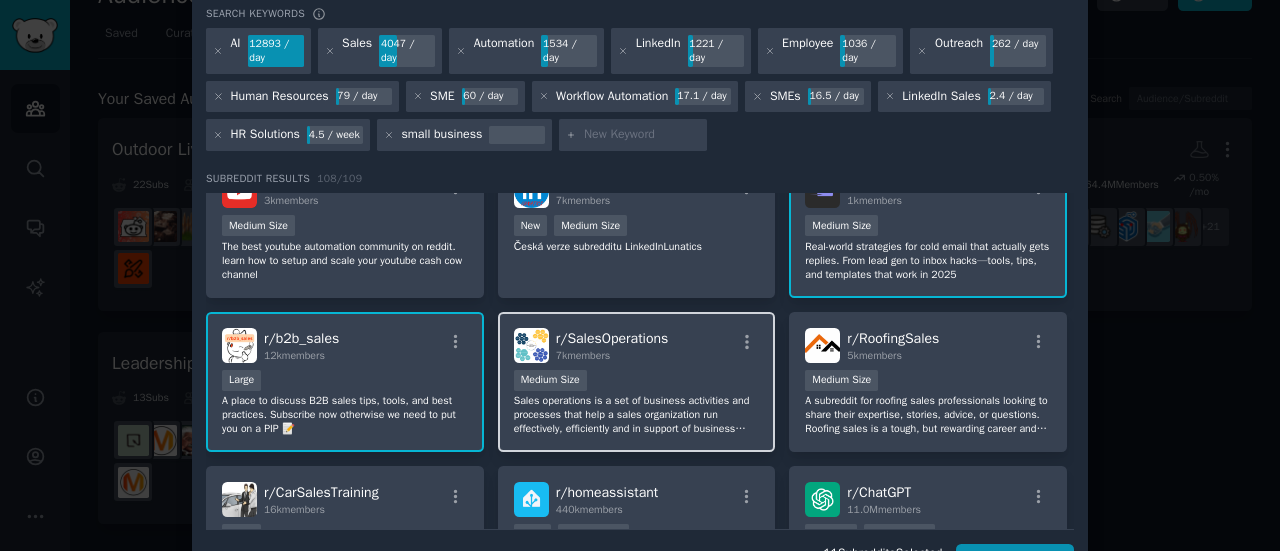click on "Sales operations is a set of business activities and processes that help a sales organization run effectively, efficiently and in support of business strategies and objectives. Sales operations may also be referred to as sales operations, revenue operations, sales support or business operations." at bounding box center (637, 415) 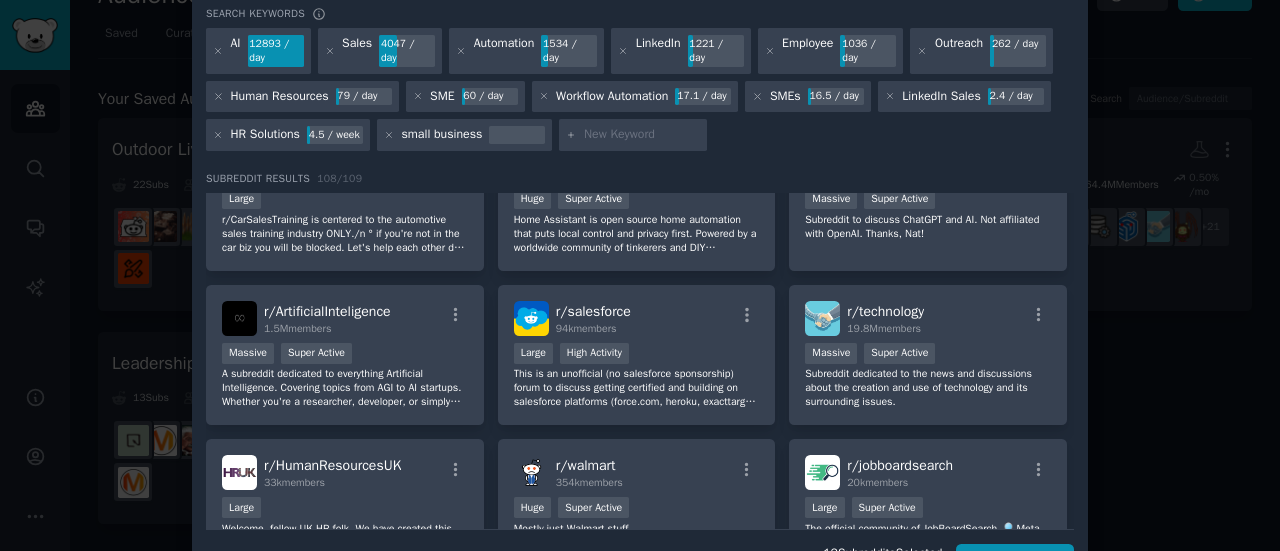 scroll, scrollTop: 1736, scrollLeft: 0, axis: vertical 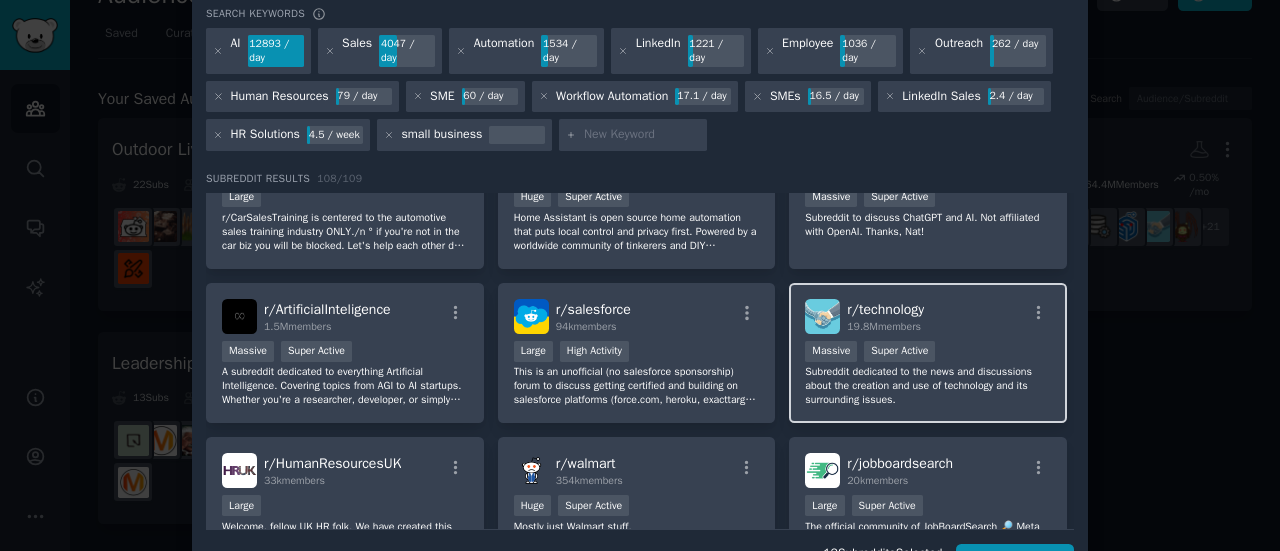 click on "19.8M  members" at bounding box center (884, 326) 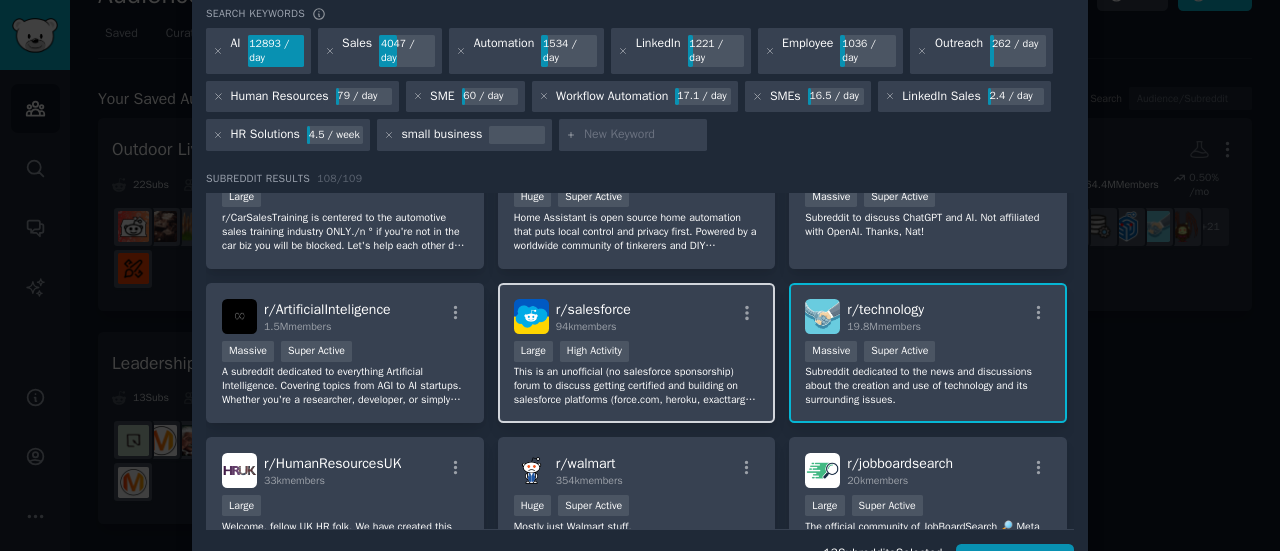 click on "This is an unofficial (no salesforce sponsorship) forum to discuss getting certified and building on salesforce platforms (force.com, heroku, exacttarget, slack, etc.)" at bounding box center (637, 386) 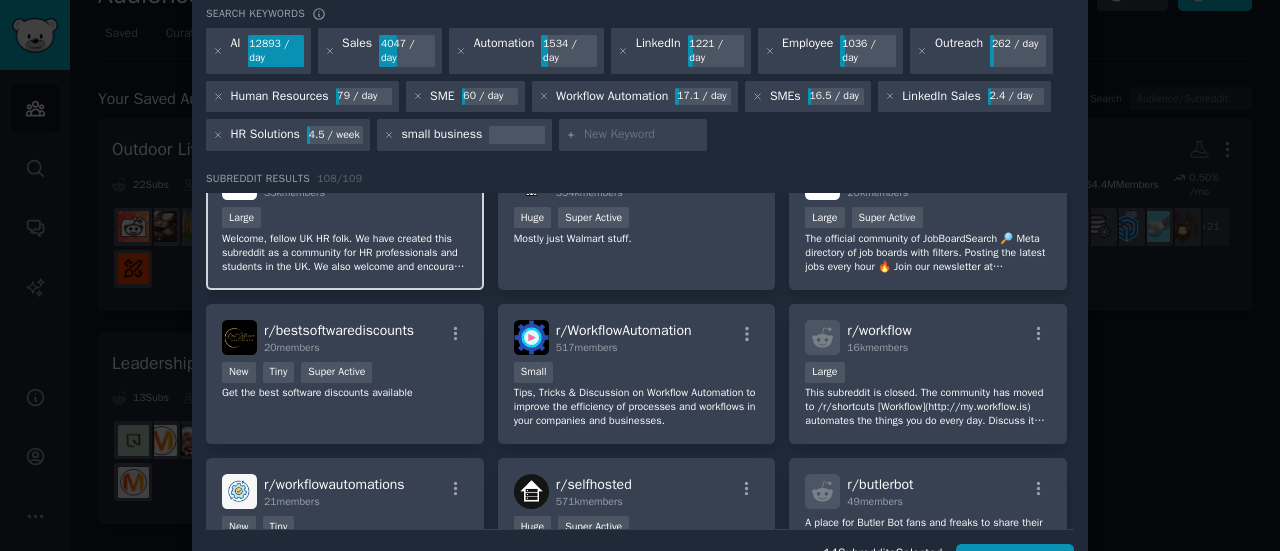 scroll, scrollTop: 2024, scrollLeft: 0, axis: vertical 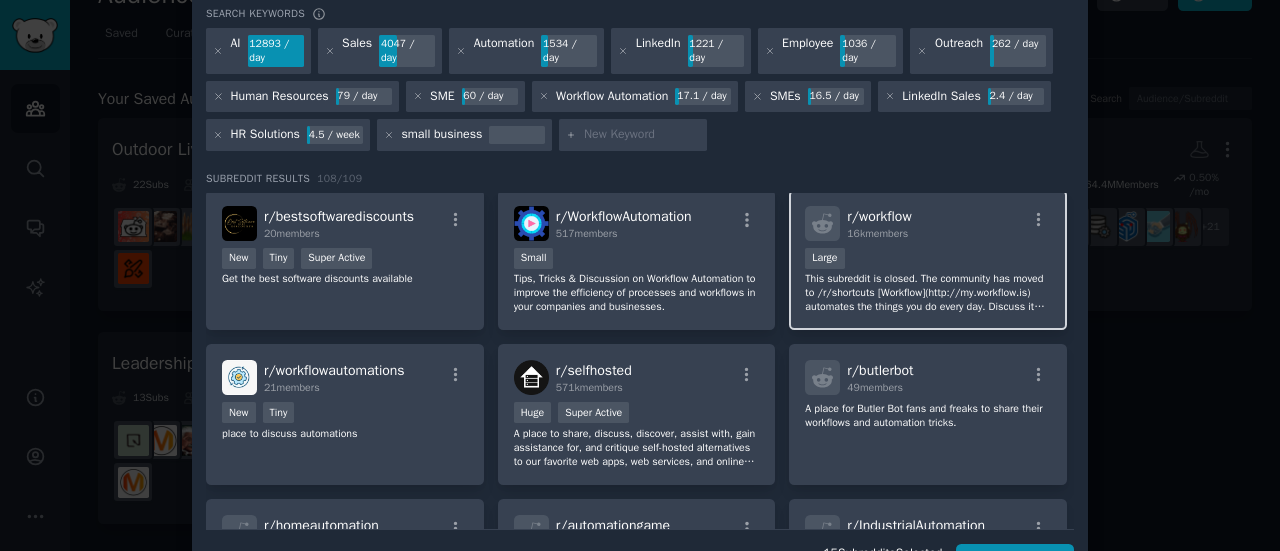 click on "This subreddit is closed. The community has moved to /r/shortcuts
[Workflow](http://my.workflow.is) automates the things you do every day. Discuss it here." at bounding box center [928, 293] 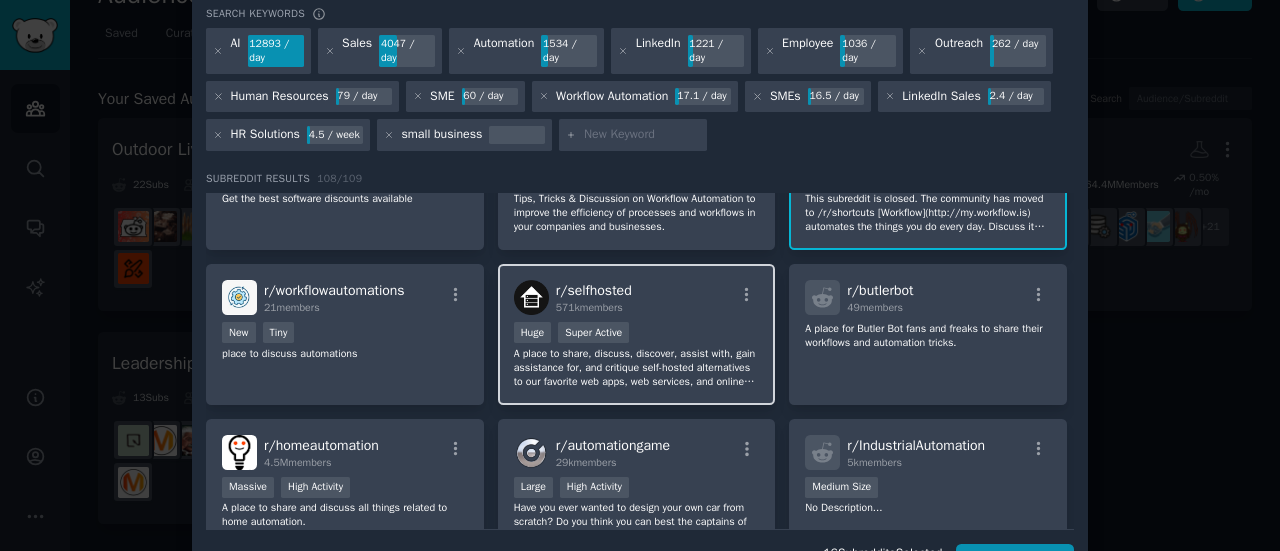 scroll, scrollTop: 2220, scrollLeft: 0, axis: vertical 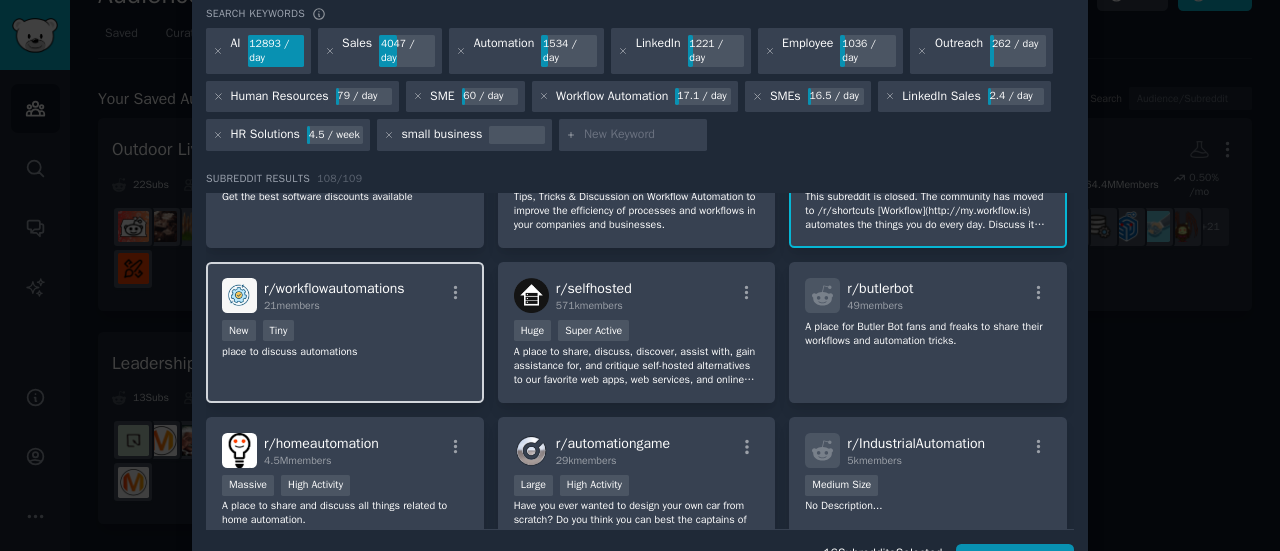 click on "r/ workflowautomations 21  members New Tiny place to discuss automations" at bounding box center (345, 332) 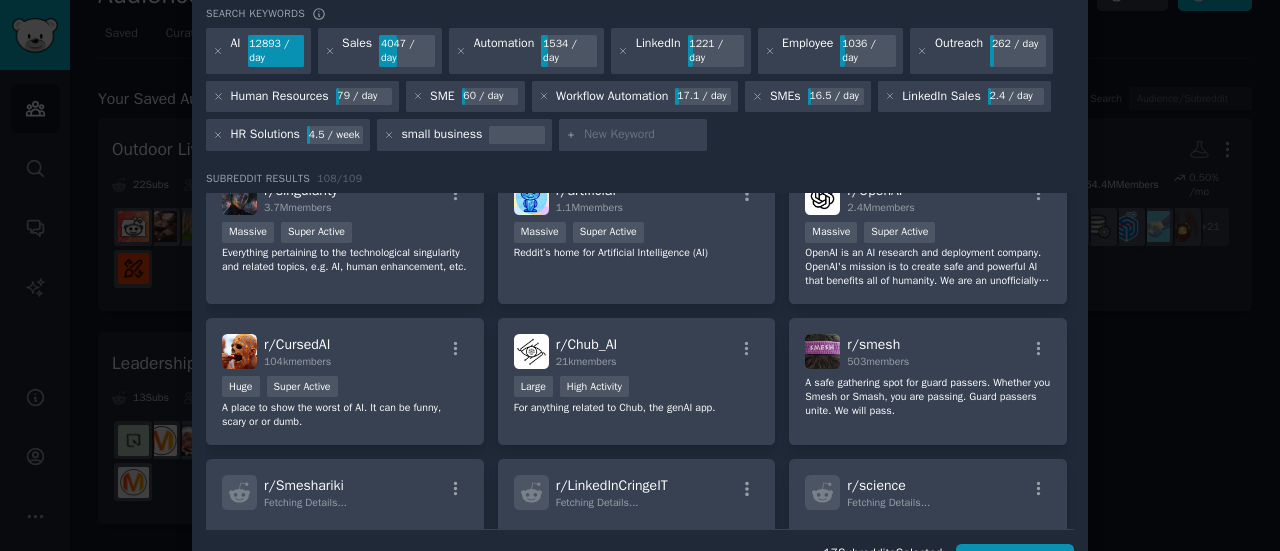 scroll, scrollTop: 2795, scrollLeft: 0, axis: vertical 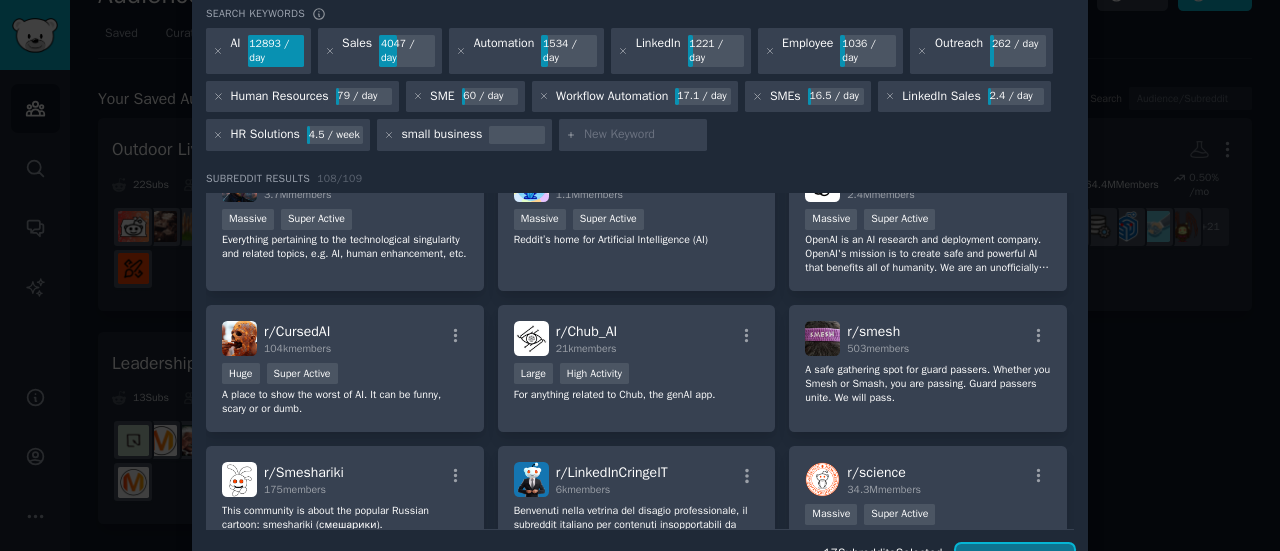 click on "Create Audience" at bounding box center [1015, 561] 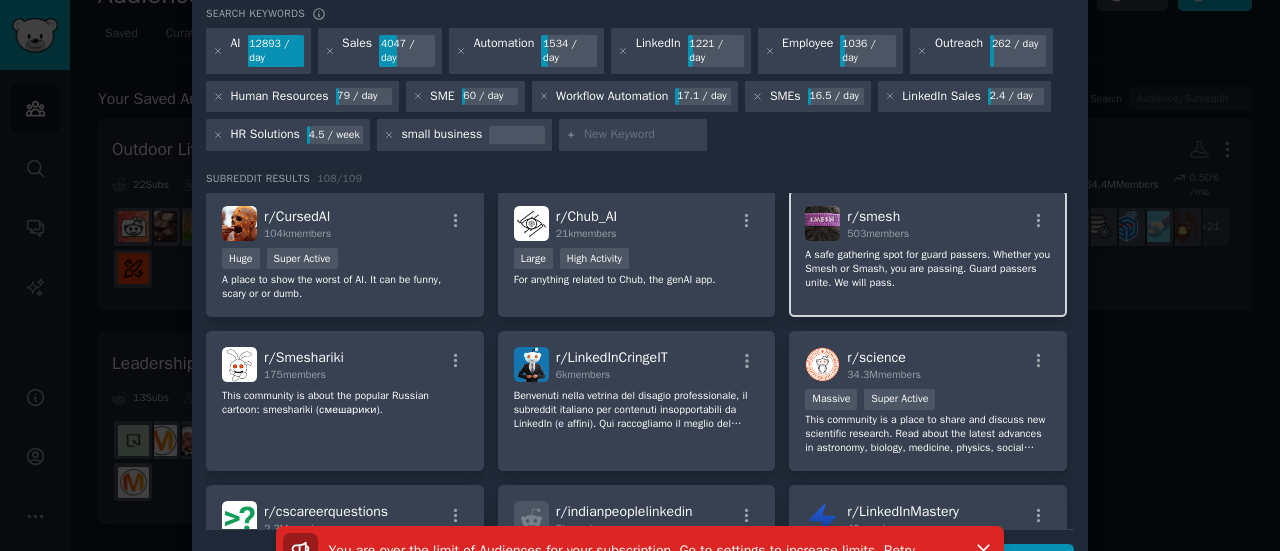 scroll, scrollTop: 2911, scrollLeft: 0, axis: vertical 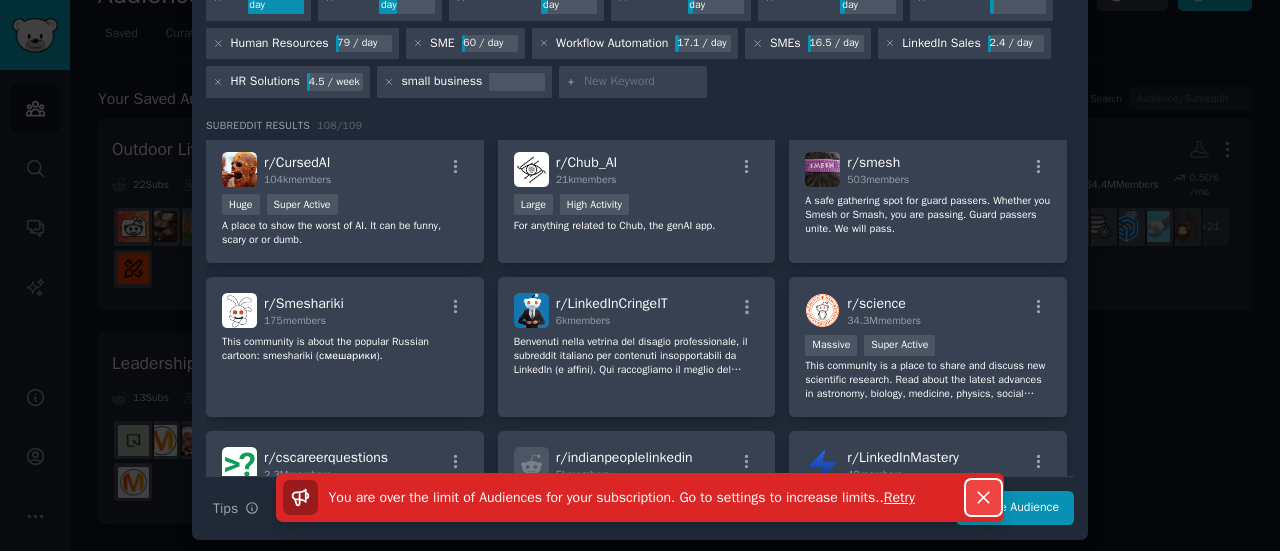 click 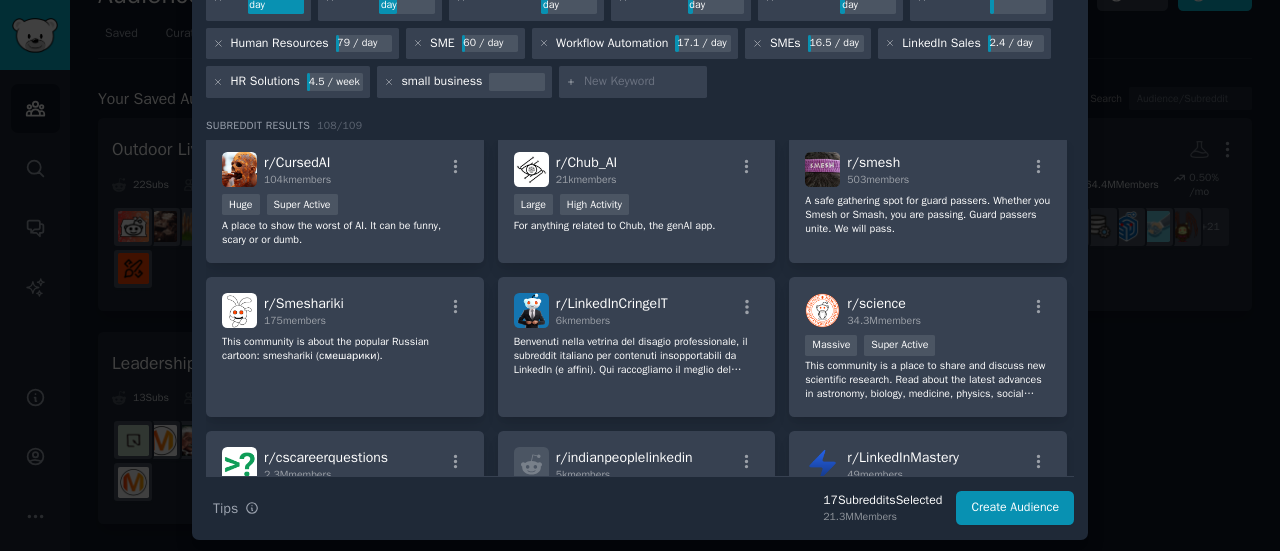 scroll, scrollTop: 0, scrollLeft: 0, axis: both 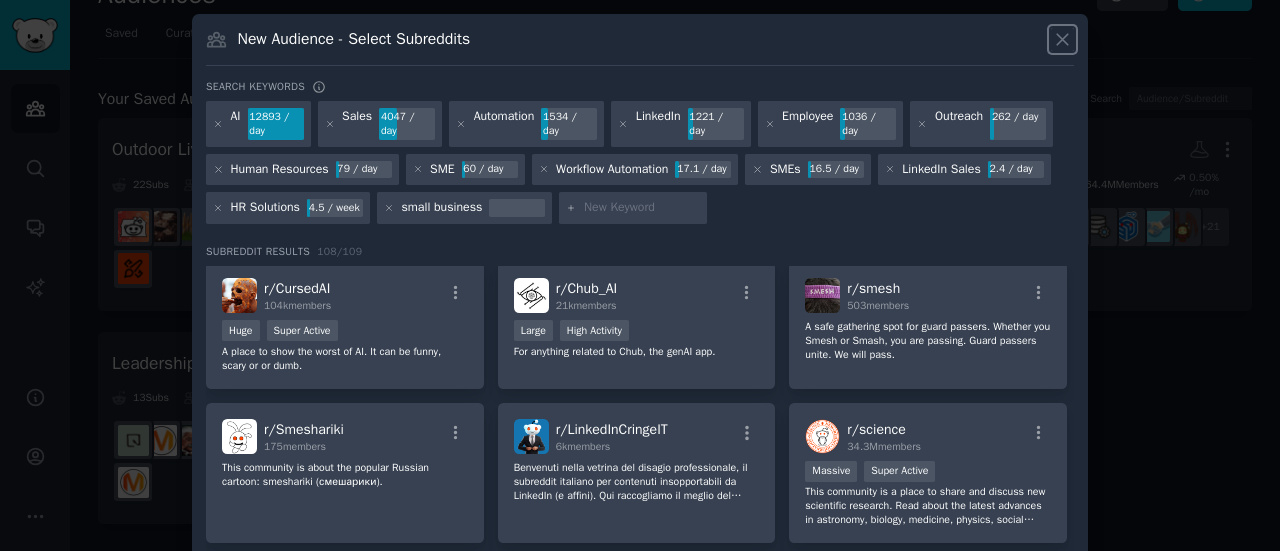 click 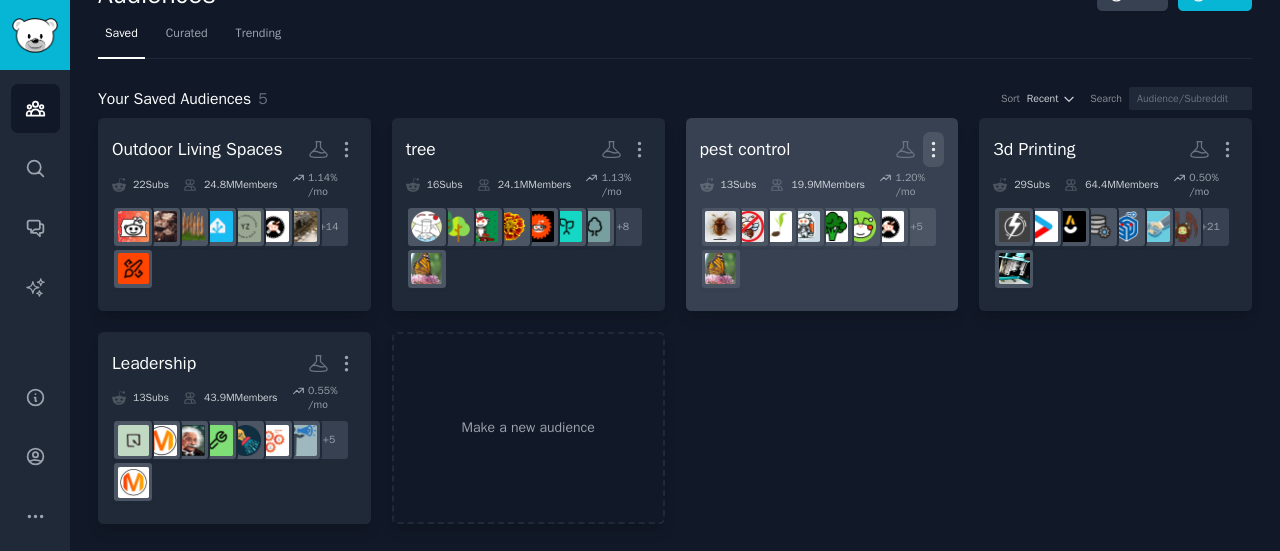 click 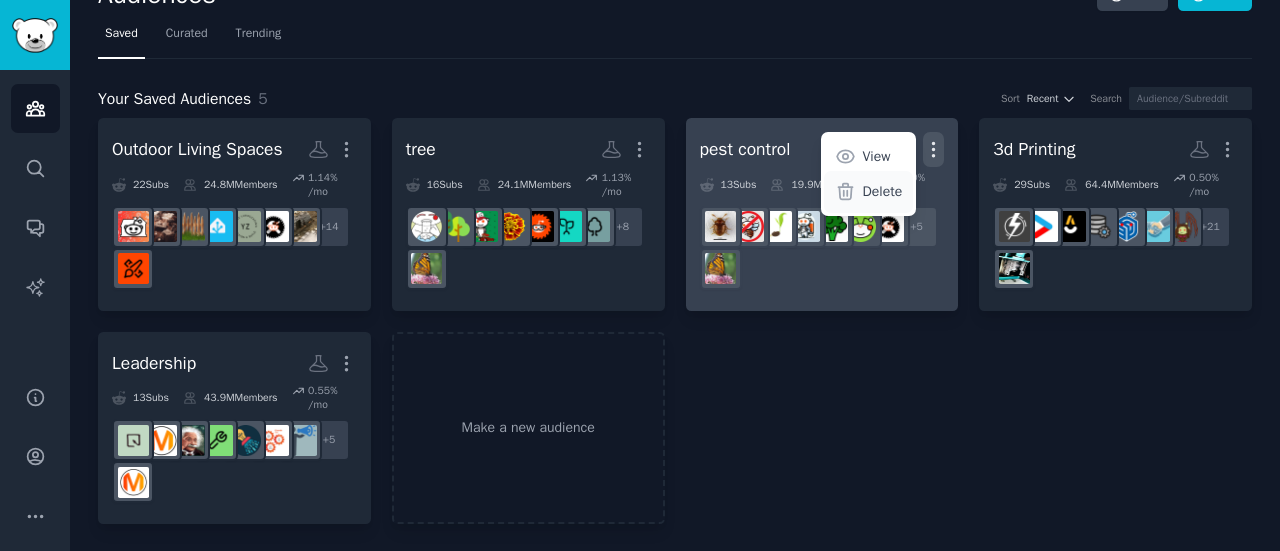 click on "Delete" at bounding box center [883, 191] 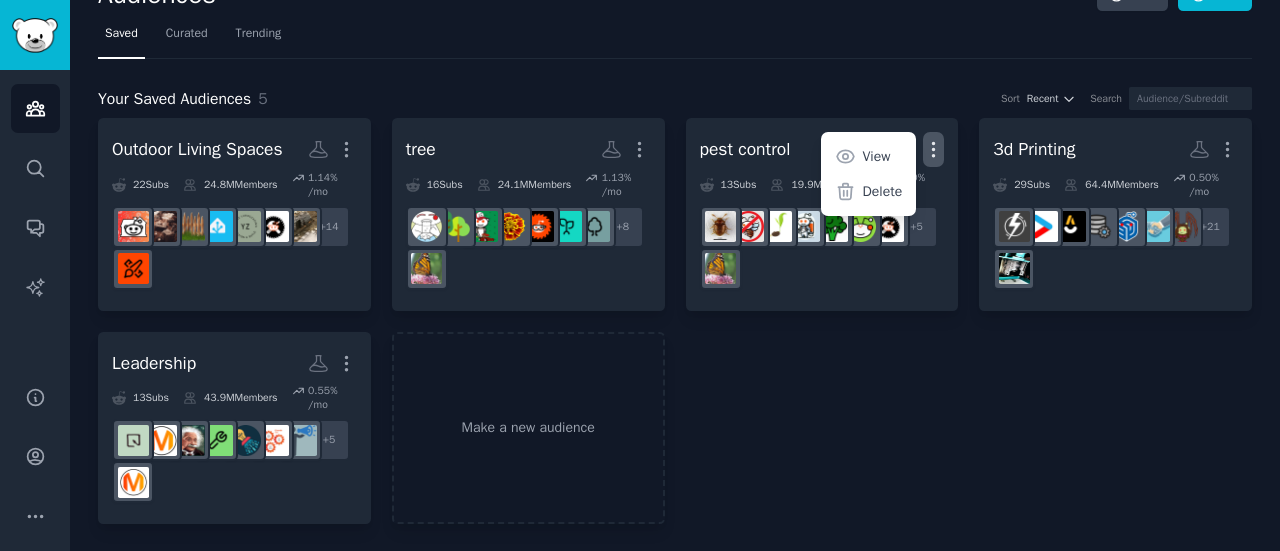 scroll, scrollTop: 0, scrollLeft: 0, axis: both 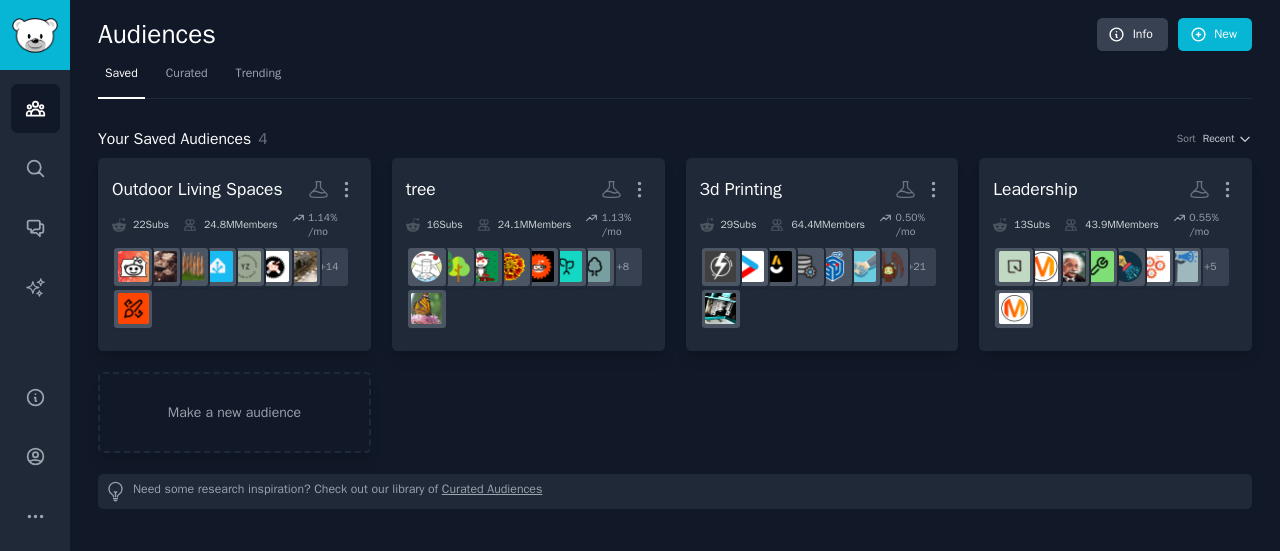click on "Outdoor Living Spaces More 22  Sub s 24.8M  Members 1.14 % /mo + 14 tree More 16  Sub s 24.1M  Members 1.13 % /mo r/trees + 8 3d Printing More 29  Sub s 64.4M  Members 0.50 % /mo r/dataengineering + 21 Leadership More 13  Sub s 43.9M  Members 0.55 % /mo + 5 Make a new audience Need some research inspiration? Check out our library of  Curated Audiences" at bounding box center (675, 333) 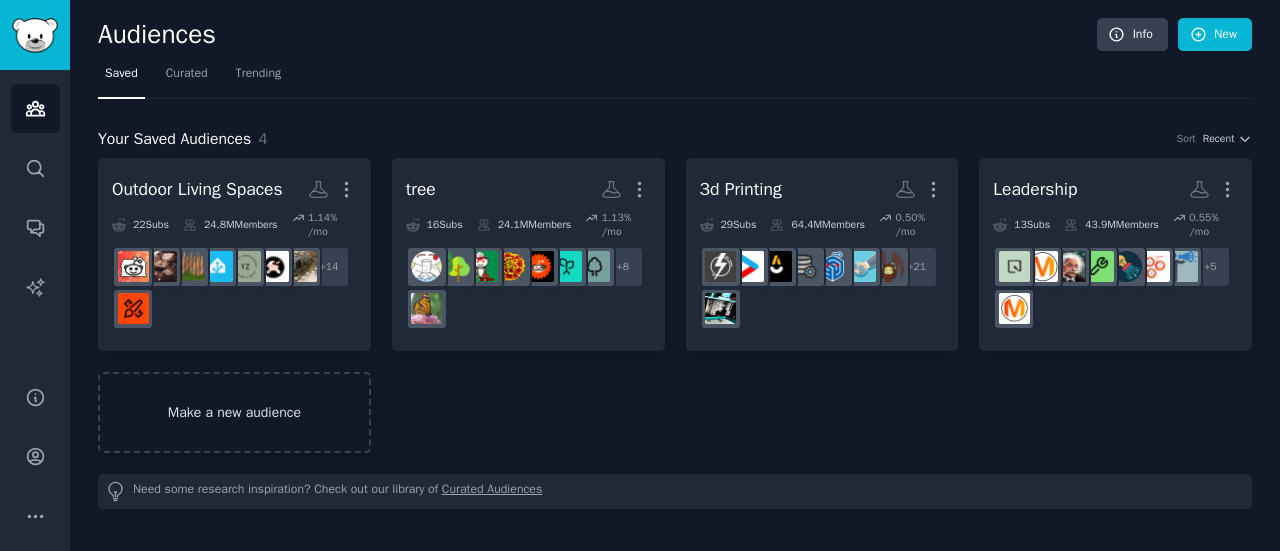 click on "Make a new audience" at bounding box center [234, 412] 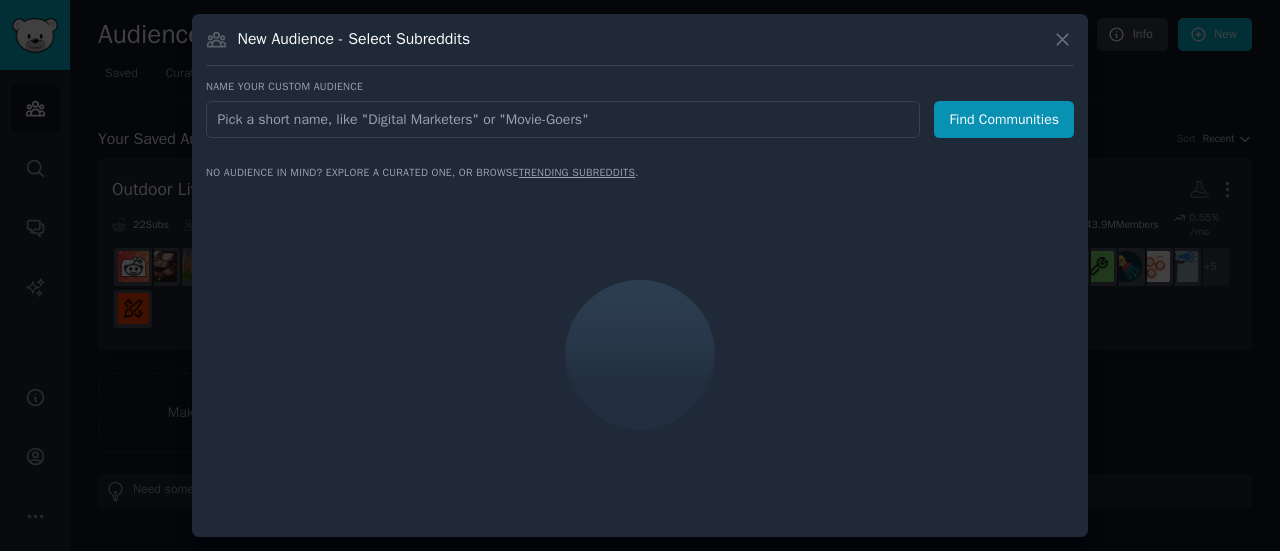 click at bounding box center [563, 119] 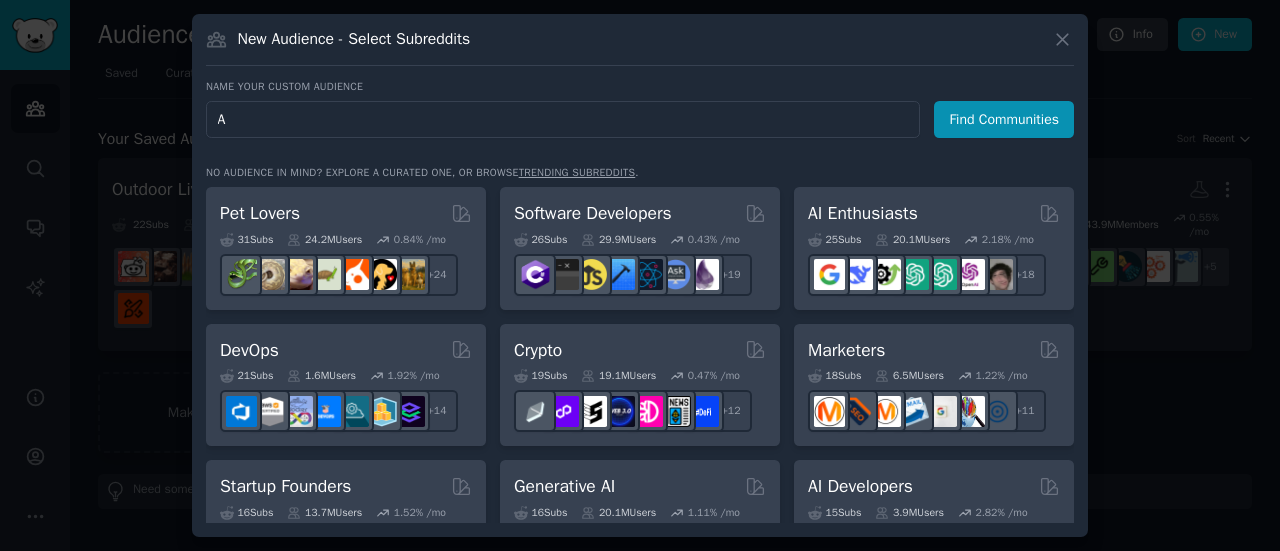 type on "AI" 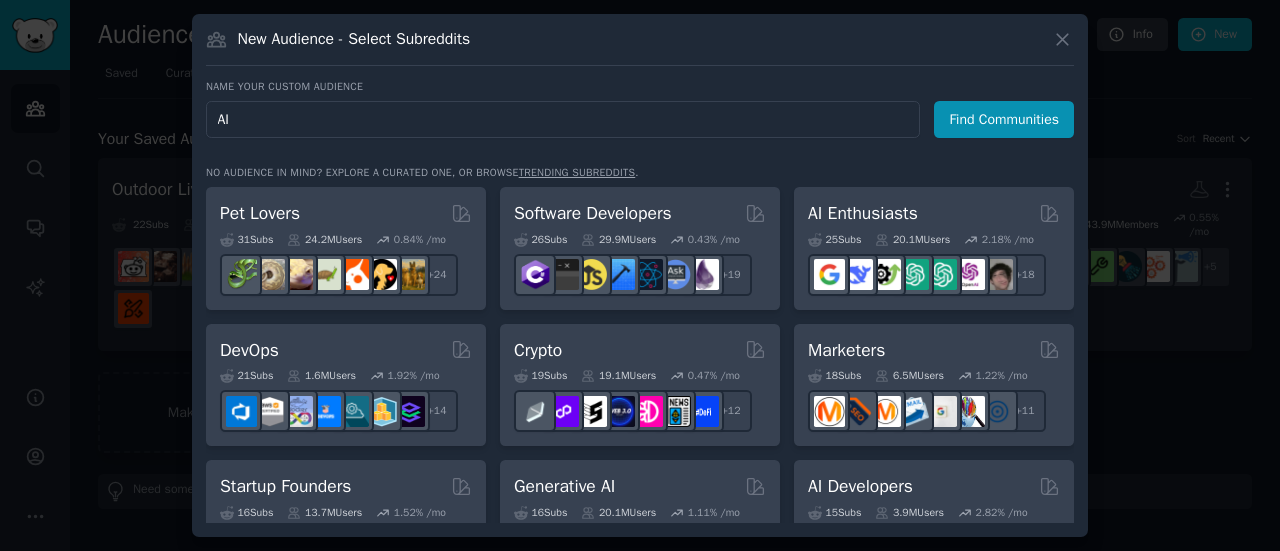 click on "Find Communities" at bounding box center [1004, 119] 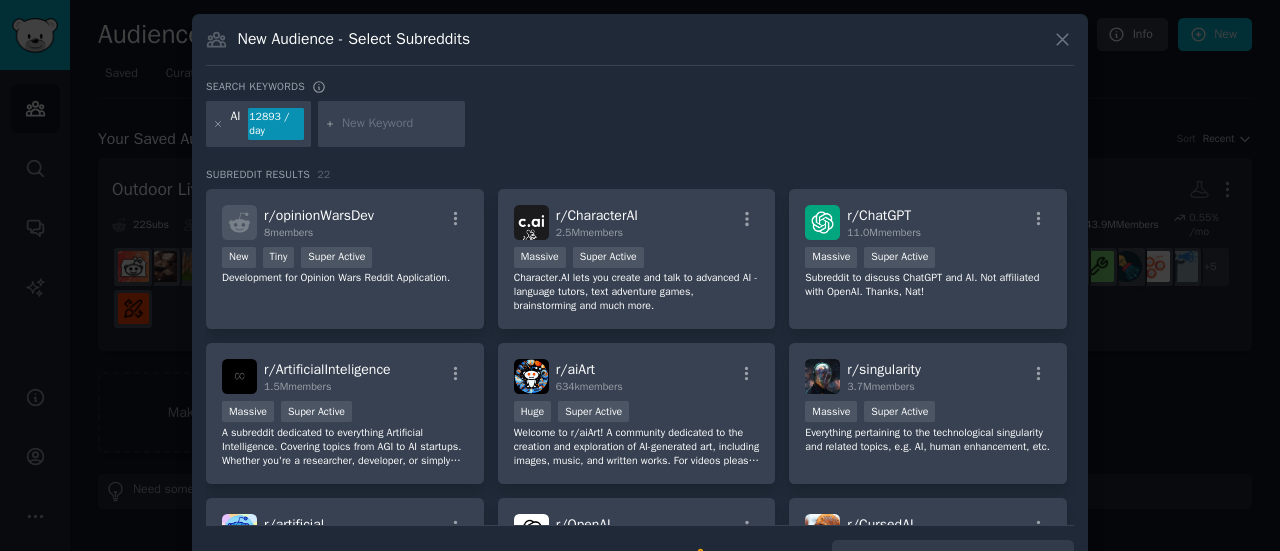 click at bounding box center [400, 124] 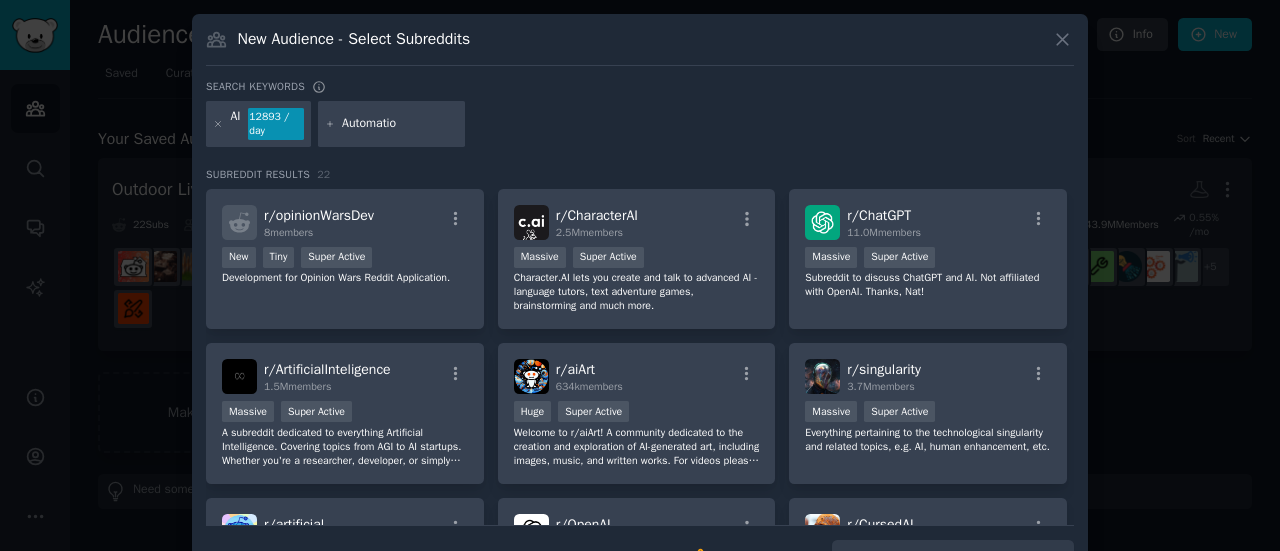 type on "Automation" 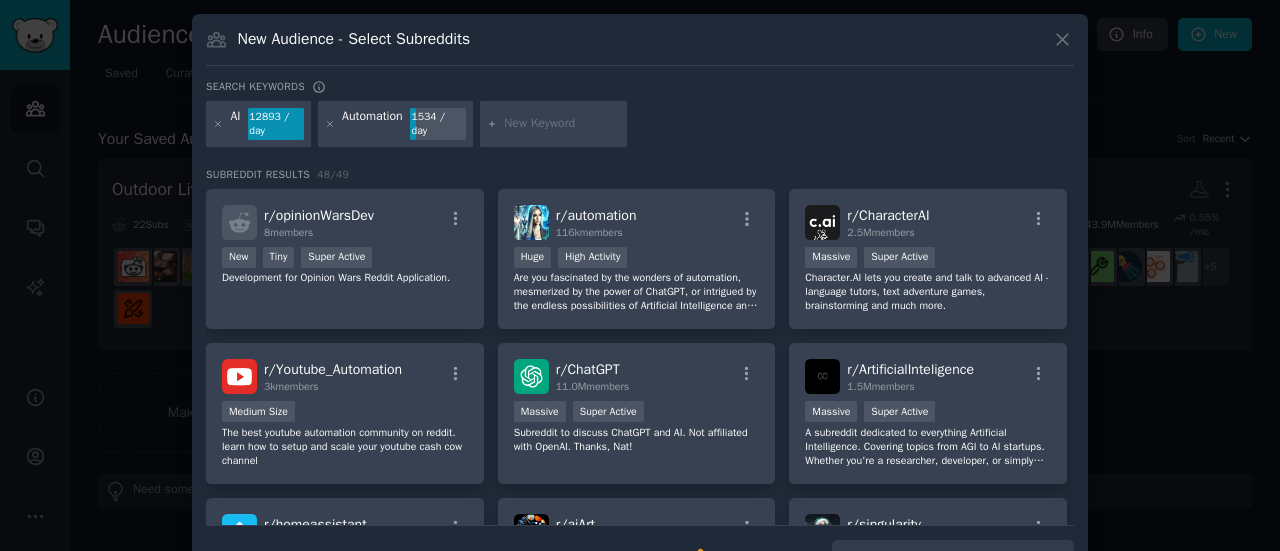 click at bounding box center [562, 124] 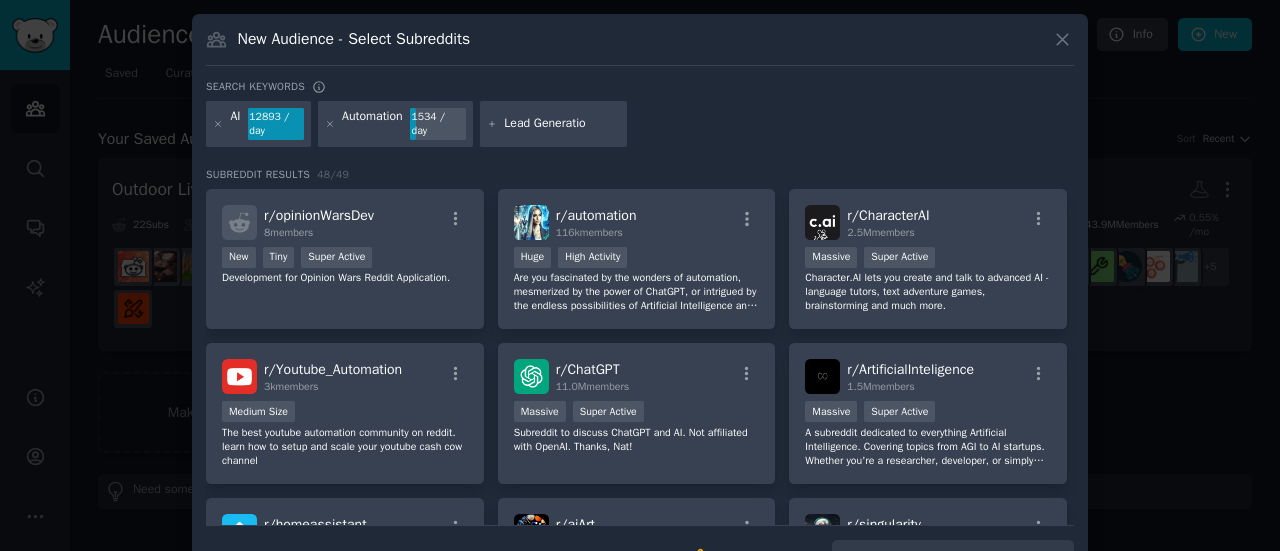 type on "Lead Generation" 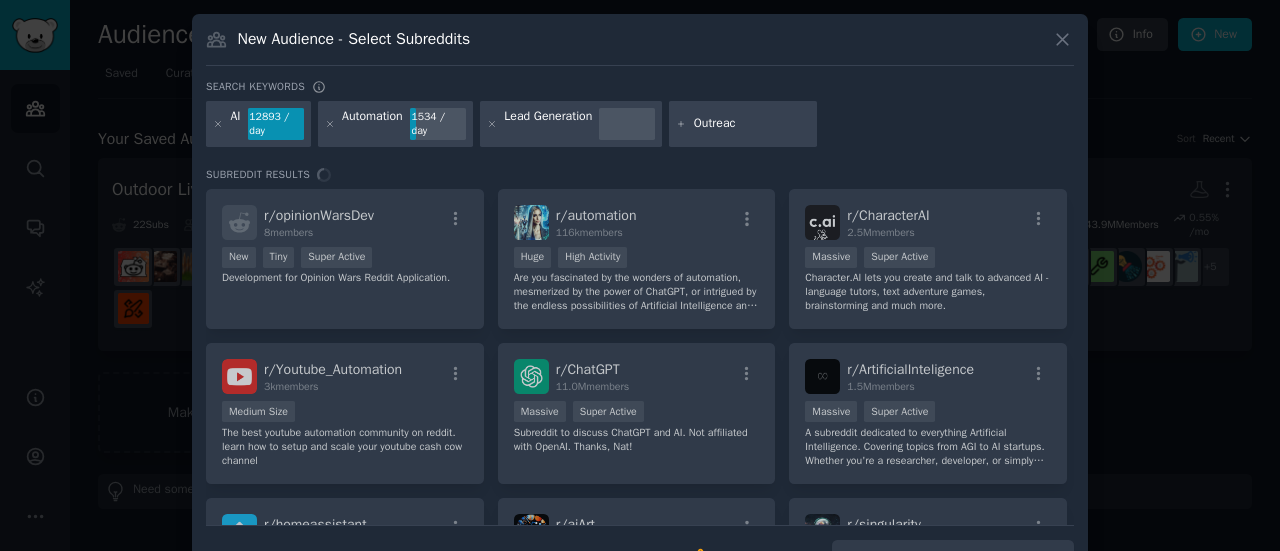 type on "Outreach" 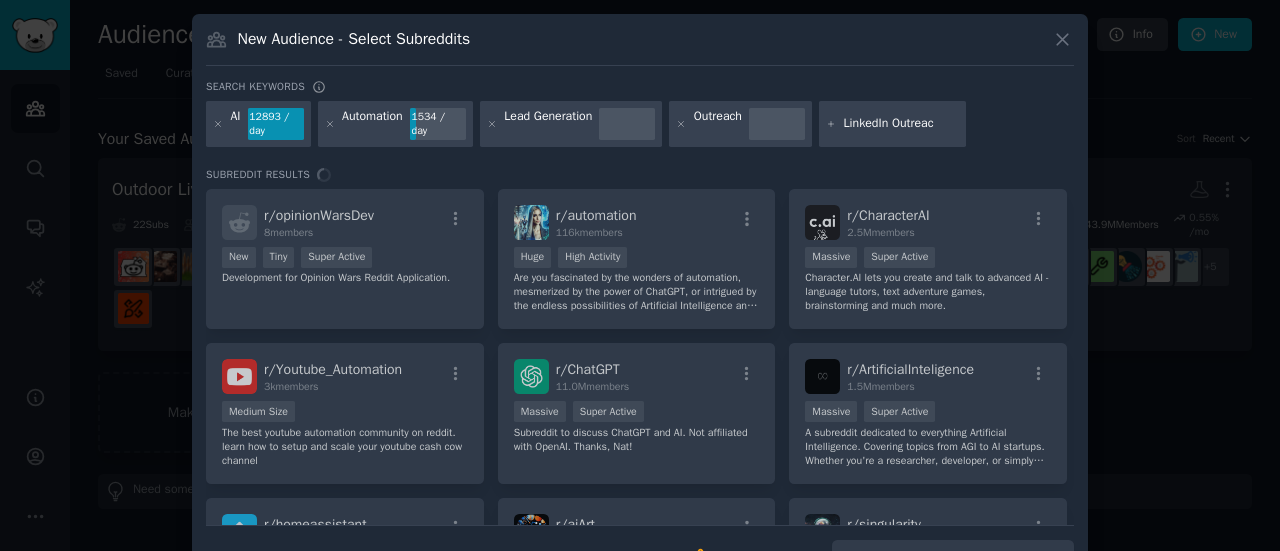 type on "LinkedIn Outreach" 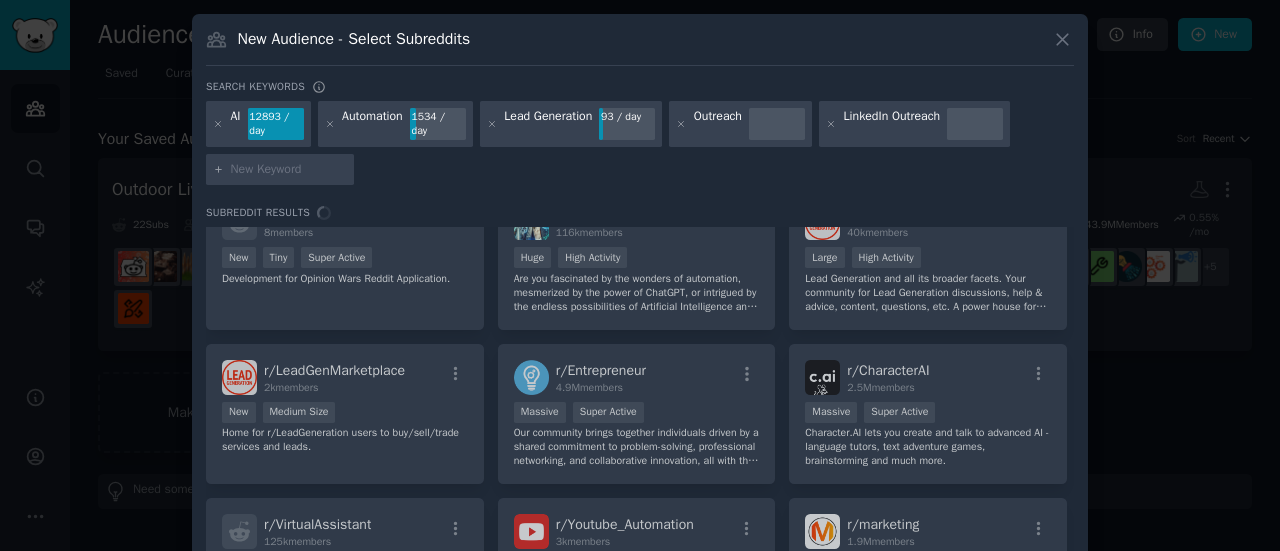 scroll, scrollTop: 0, scrollLeft: 0, axis: both 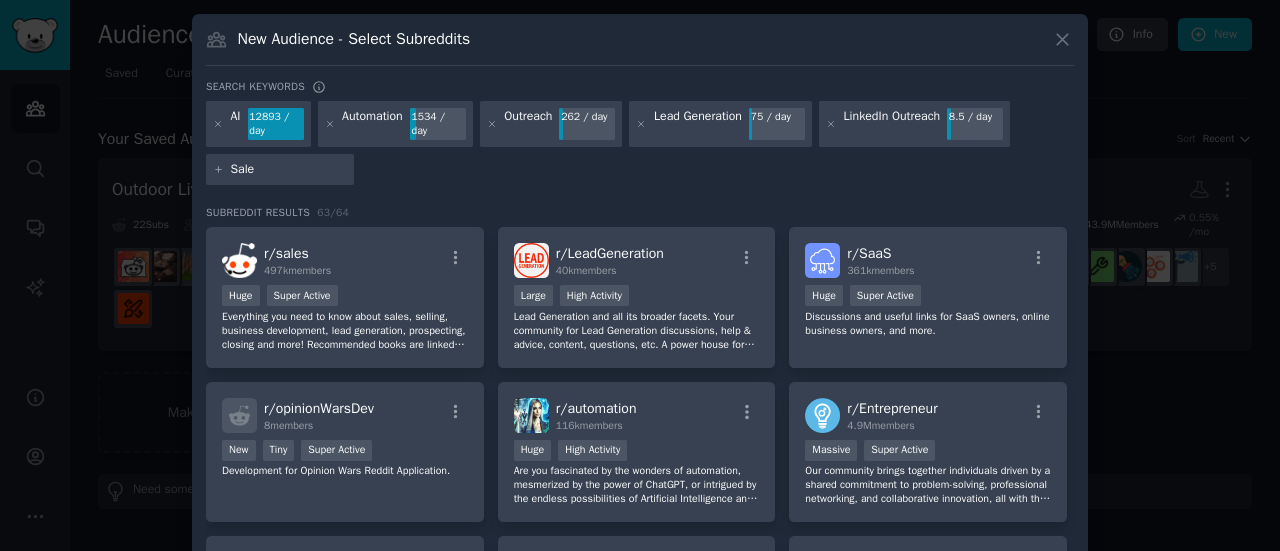 type on "Sales" 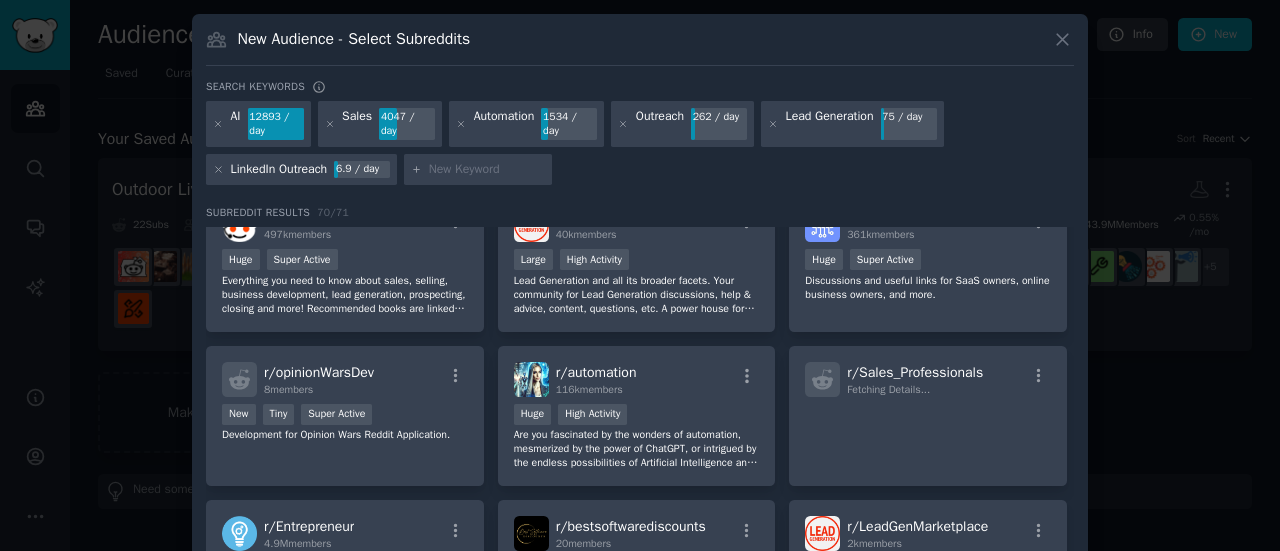 scroll, scrollTop: 0, scrollLeft: 0, axis: both 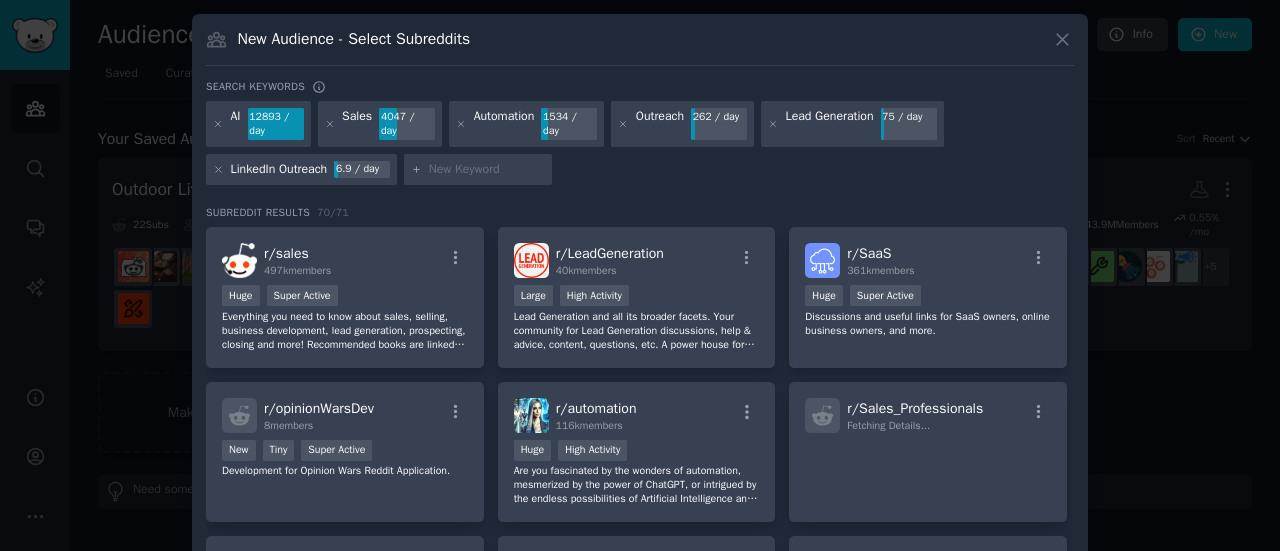 click at bounding box center (487, 170) 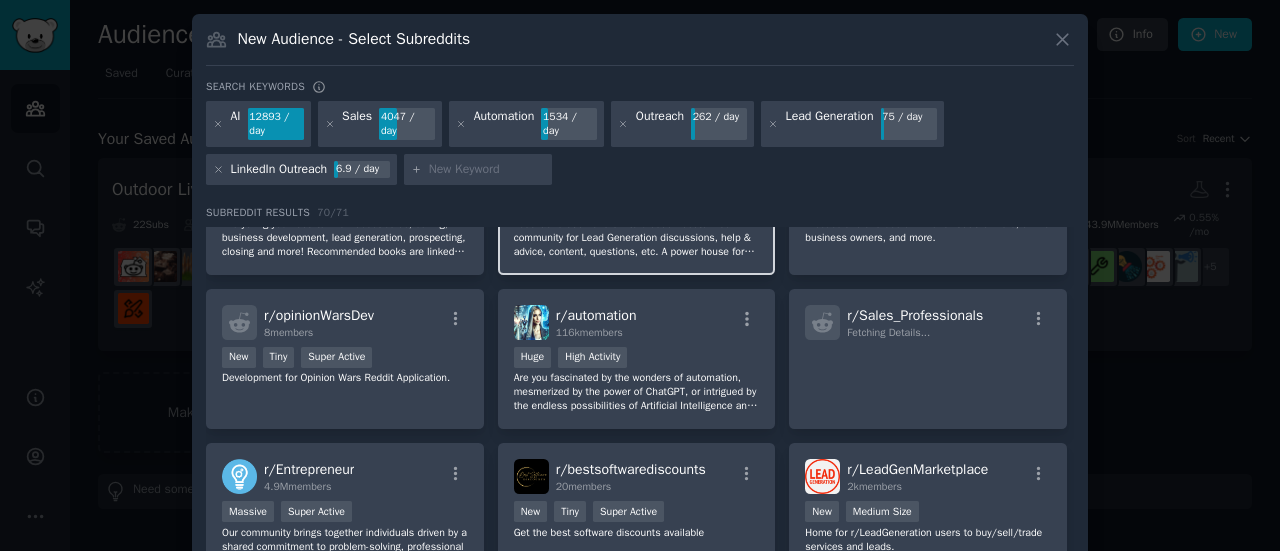 scroll, scrollTop: 0, scrollLeft: 0, axis: both 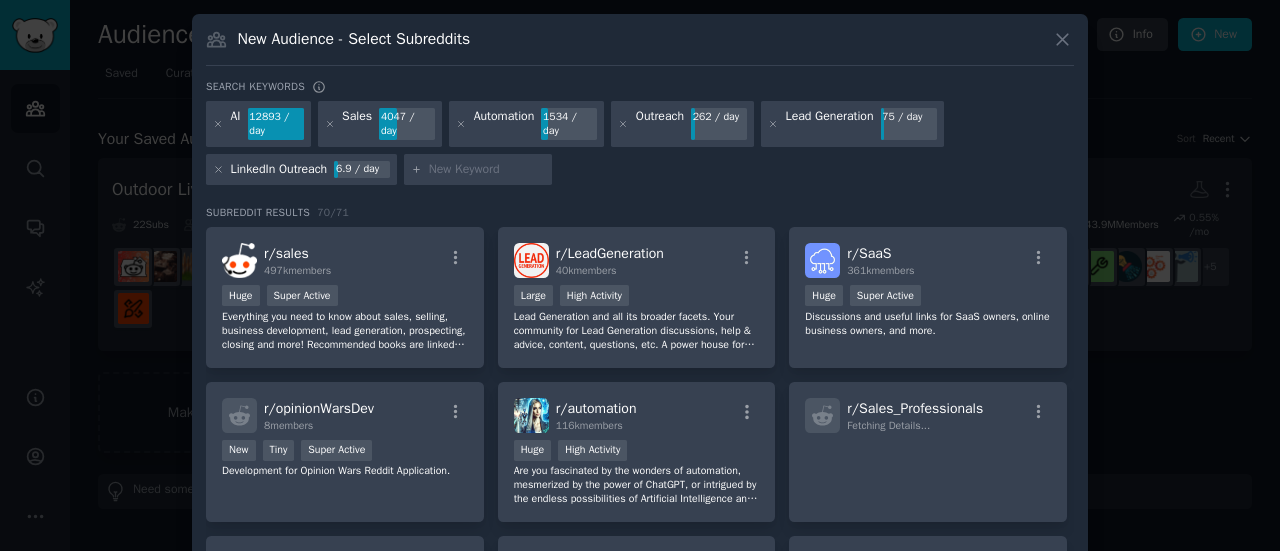 click at bounding box center (487, 170) 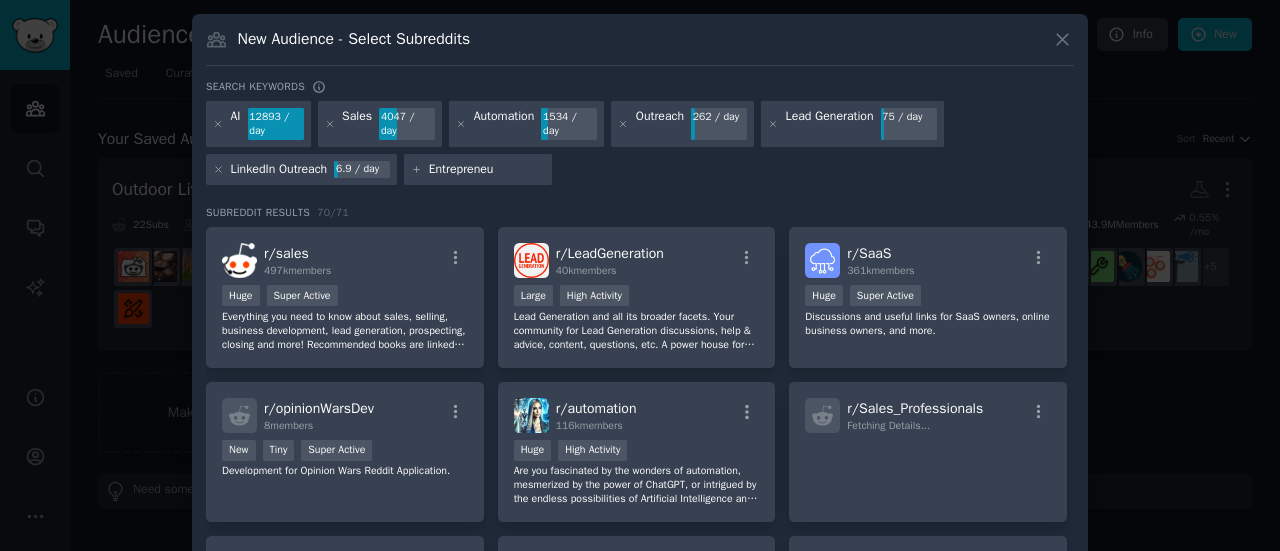 type on "Entrepreneur" 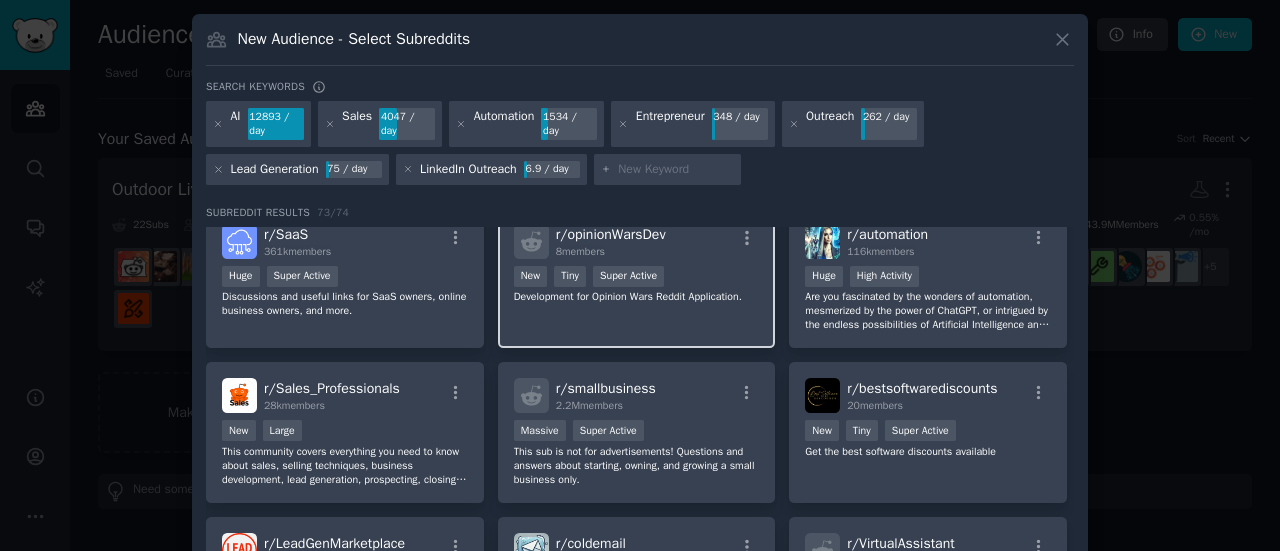 scroll, scrollTop: 0, scrollLeft: 0, axis: both 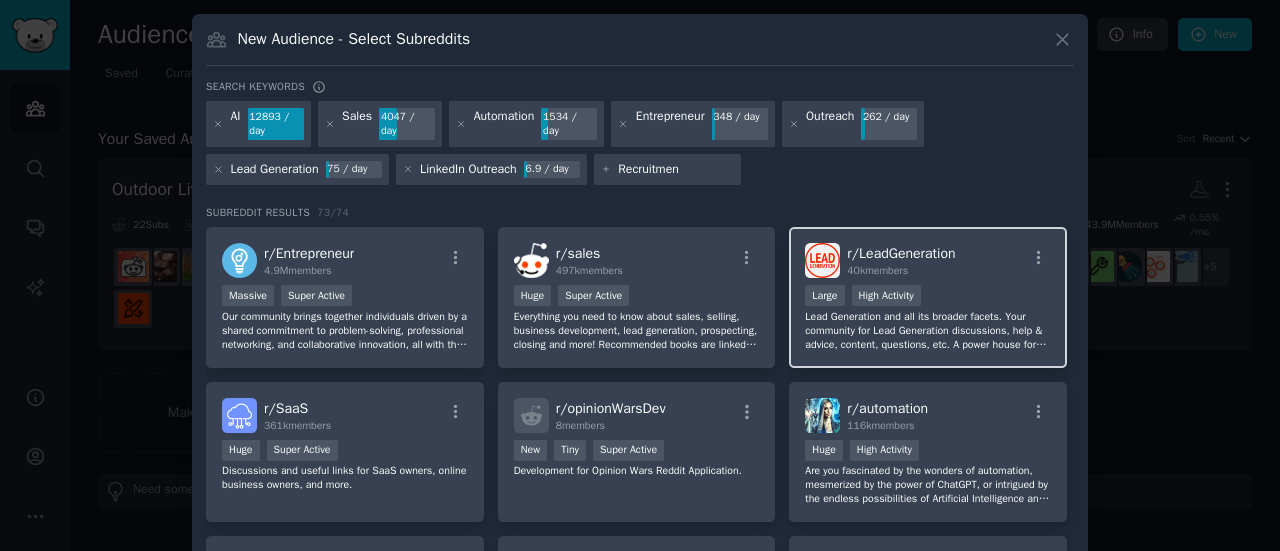 type on "Recruitment" 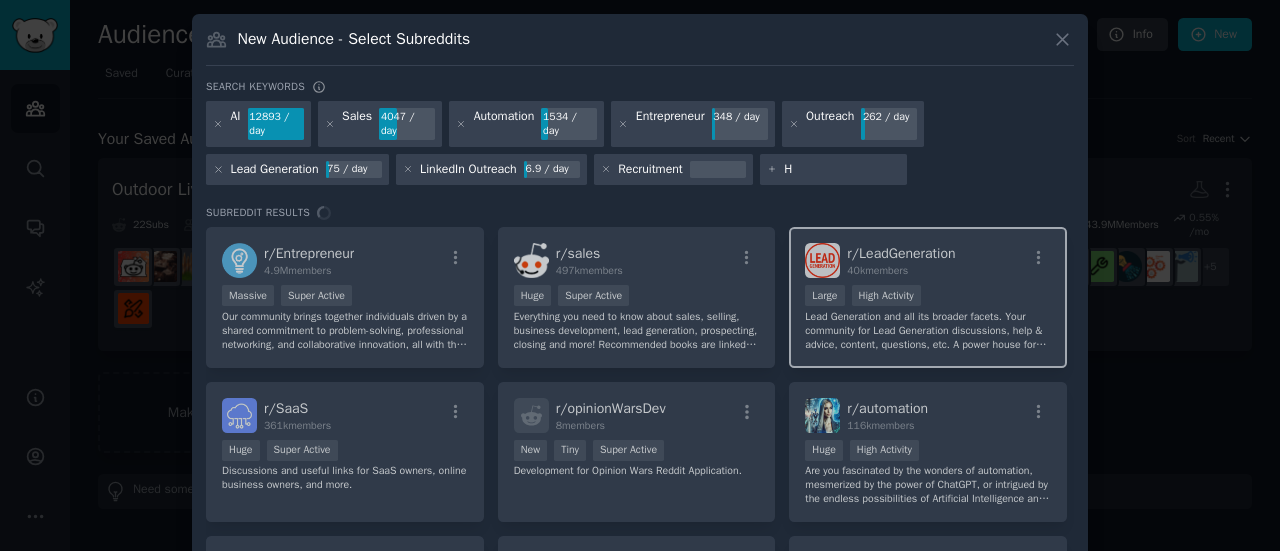 type on "HR" 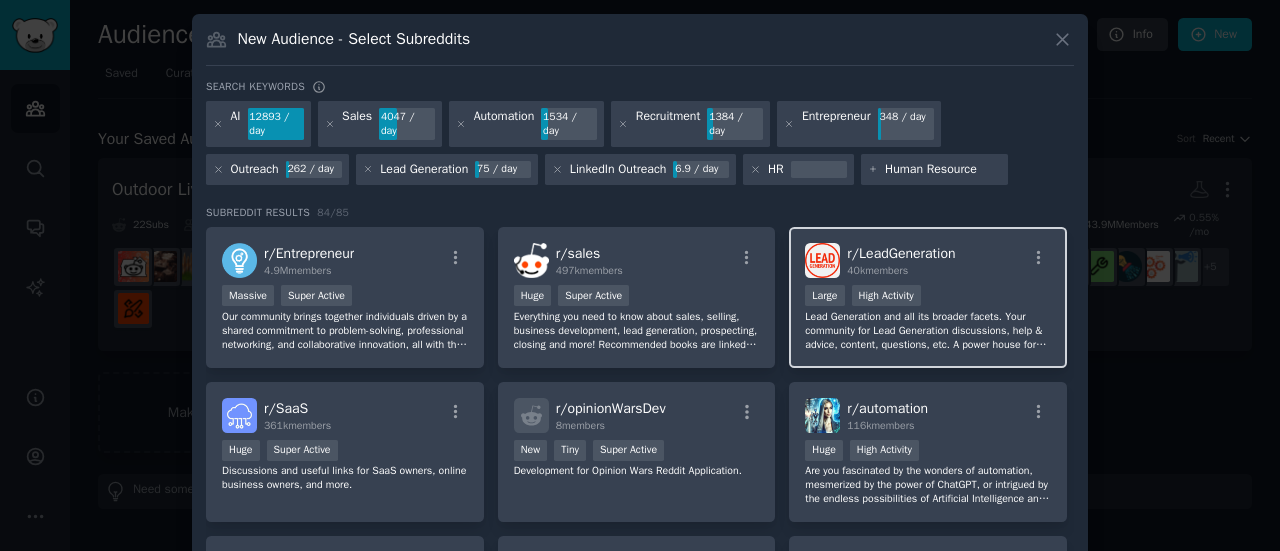 type on "Human Resources" 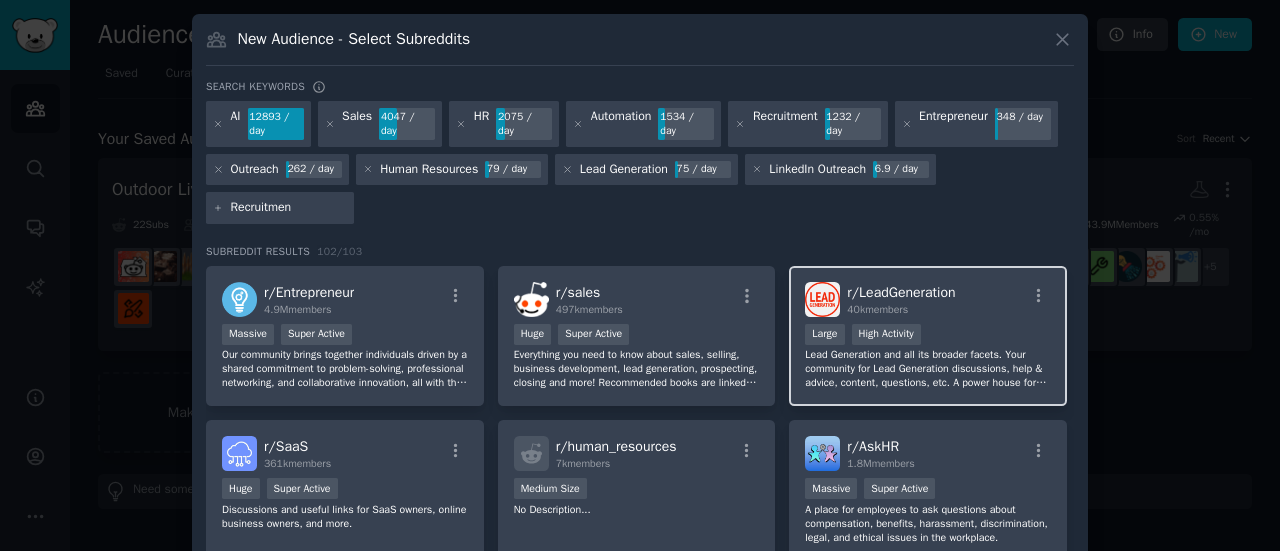 type on "Recruitment" 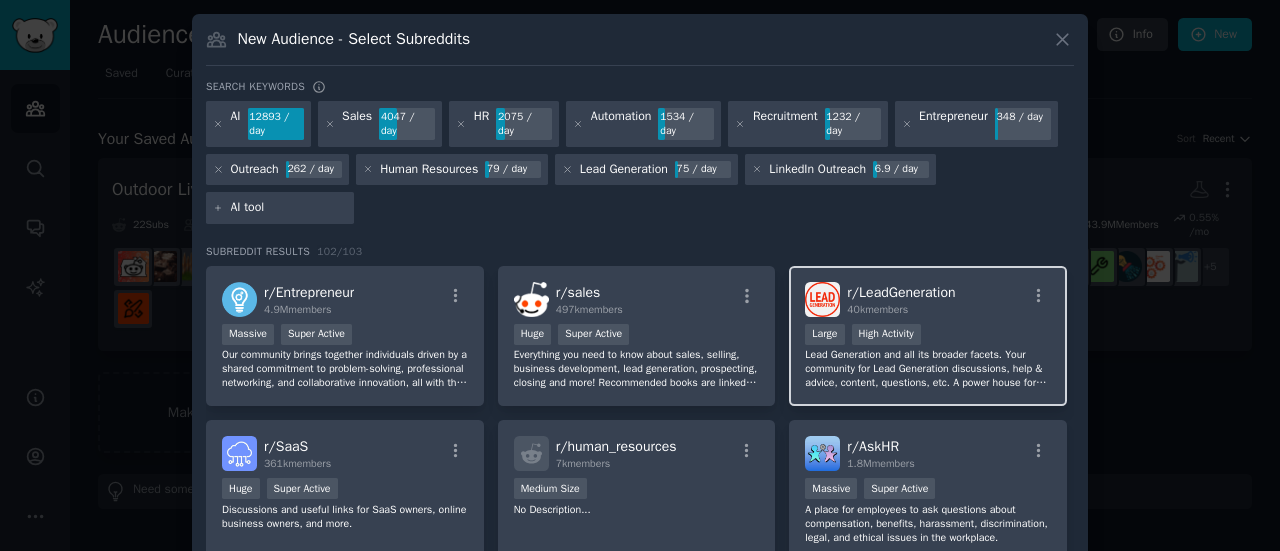 type on "AI tools" 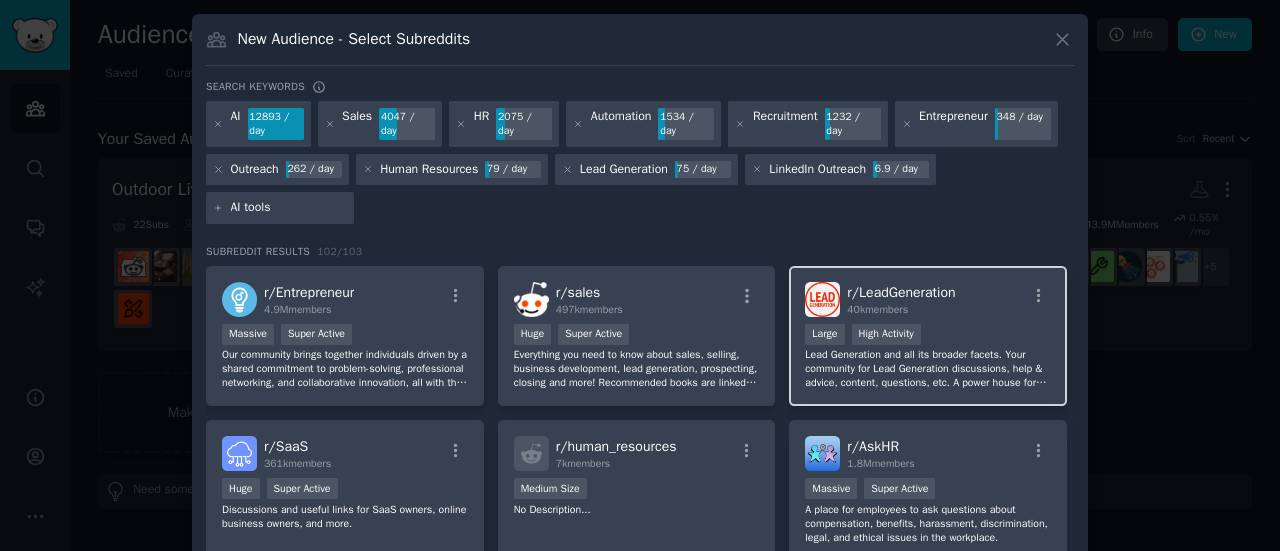 type 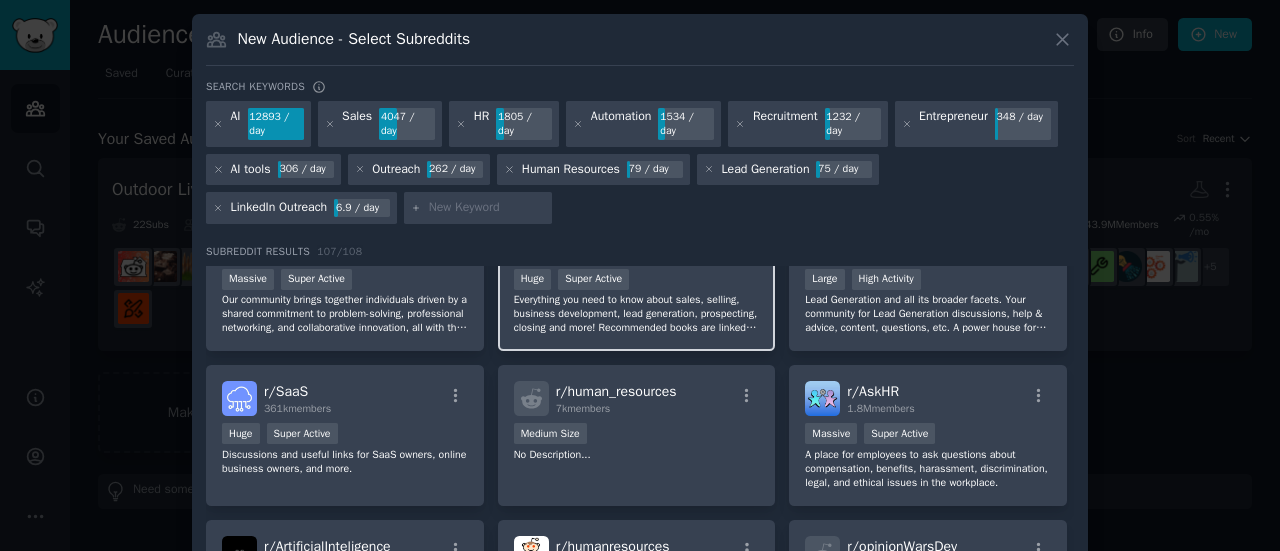 scroll, scrollTop: 0, scrollLeft: 0, axis: both 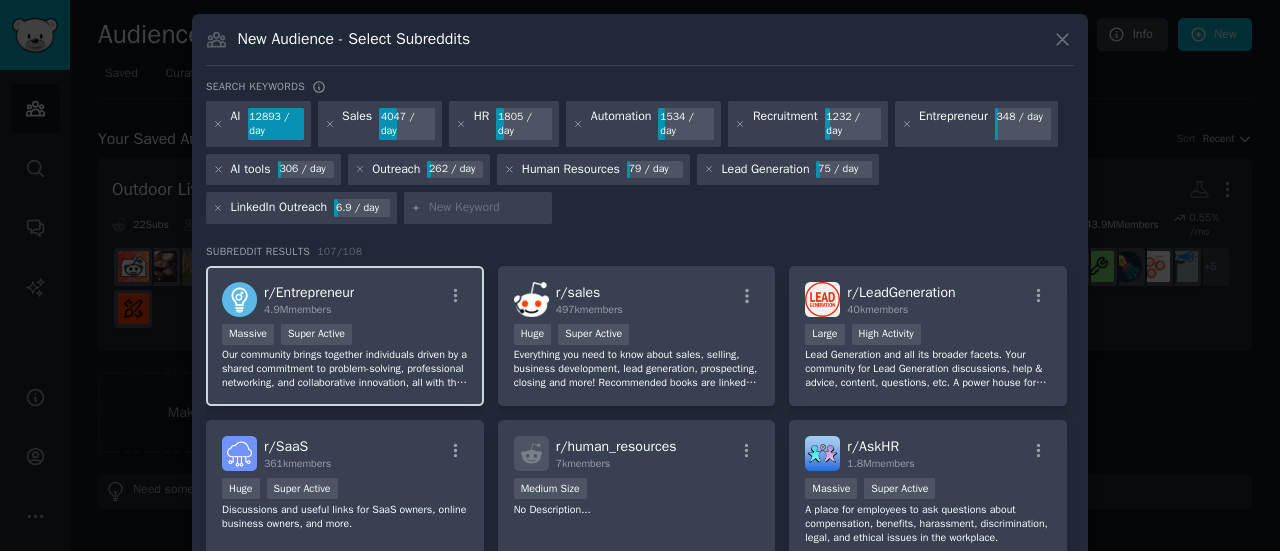 click on "r/ Entrepreneur 4.9M  members" at bounding box center [345, 299] 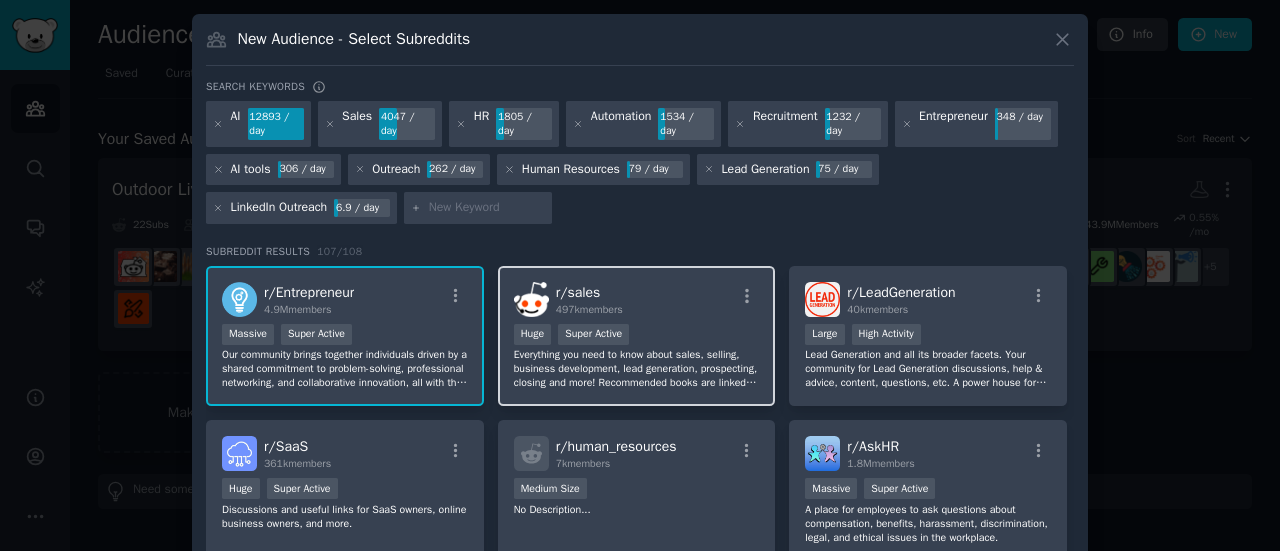 click on ">= 95th percentile for submissions / day Huge Super Active" at bounding box center (637, 336) 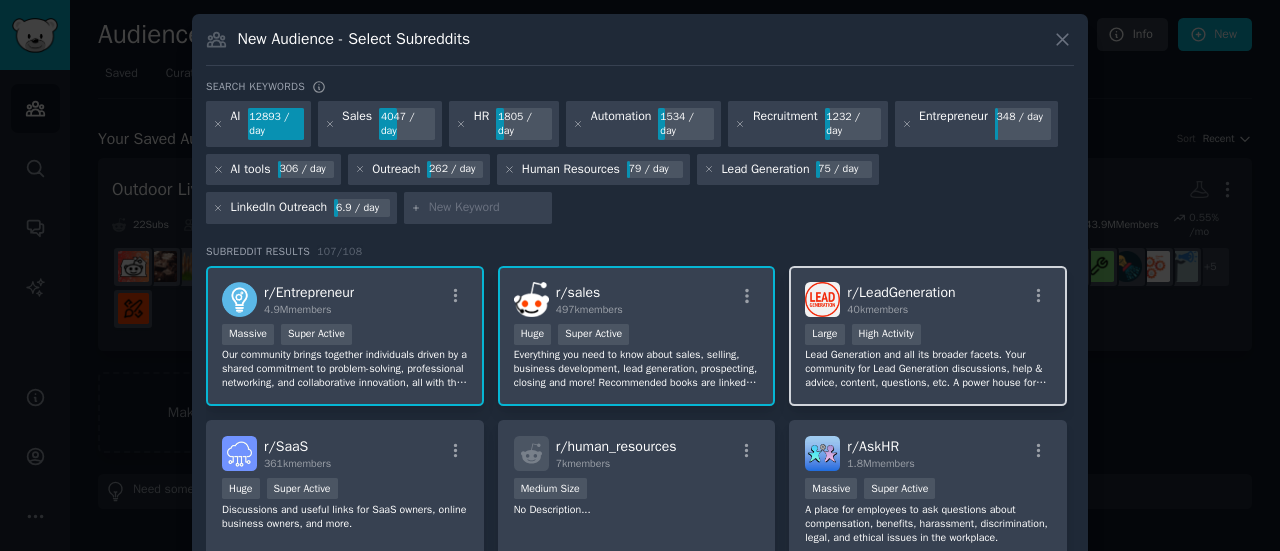 click on "Lead Generation and all its broader facets. Your community for Lead Generation discussions, help & advice, content, questions, etc.
A power house for both new & experienced marketers to learn together.
Buy/Sell/Trade posts should be made at our marketplace sub linked in our community information." at bounding box center (928, 369) 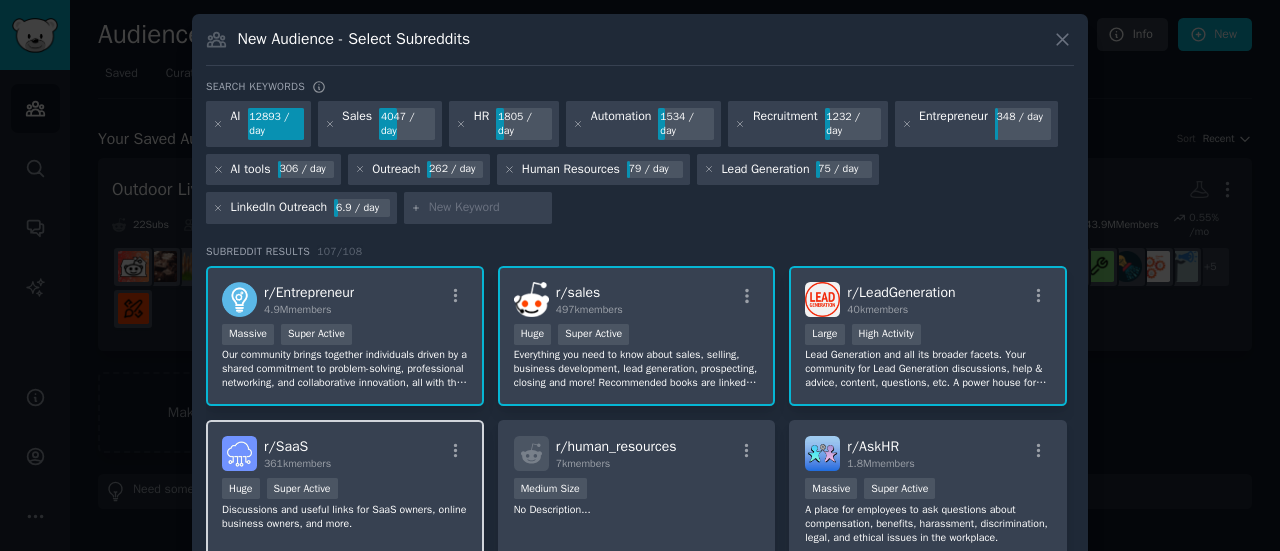 click on "Huge Super Active" at bounding box center [345, 490] 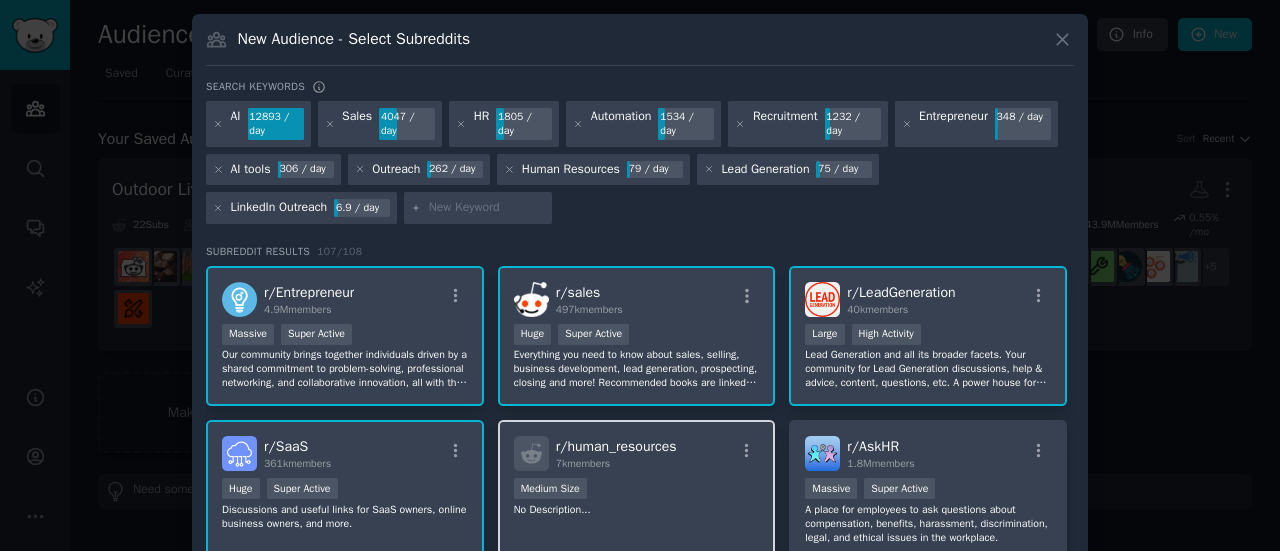 click on "r/ human_resources 7k  members 1000 - 10,000 members Medium Size No Description..." at bounding box center (637, 490) 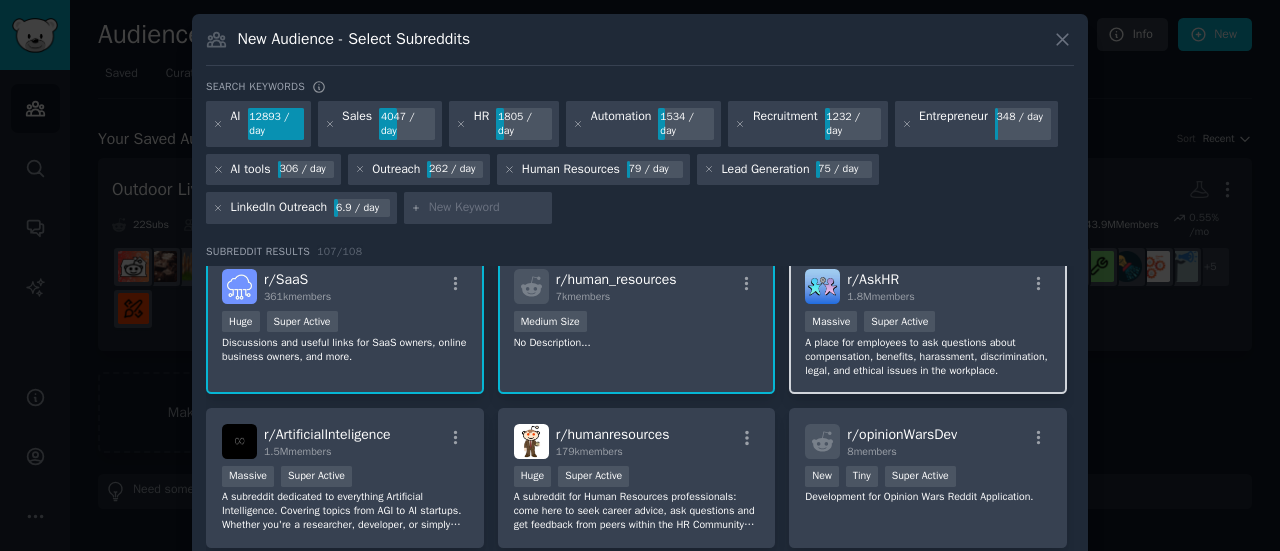 scroll, scrollTop: 176, scrollLeft: 0, axis: vertical 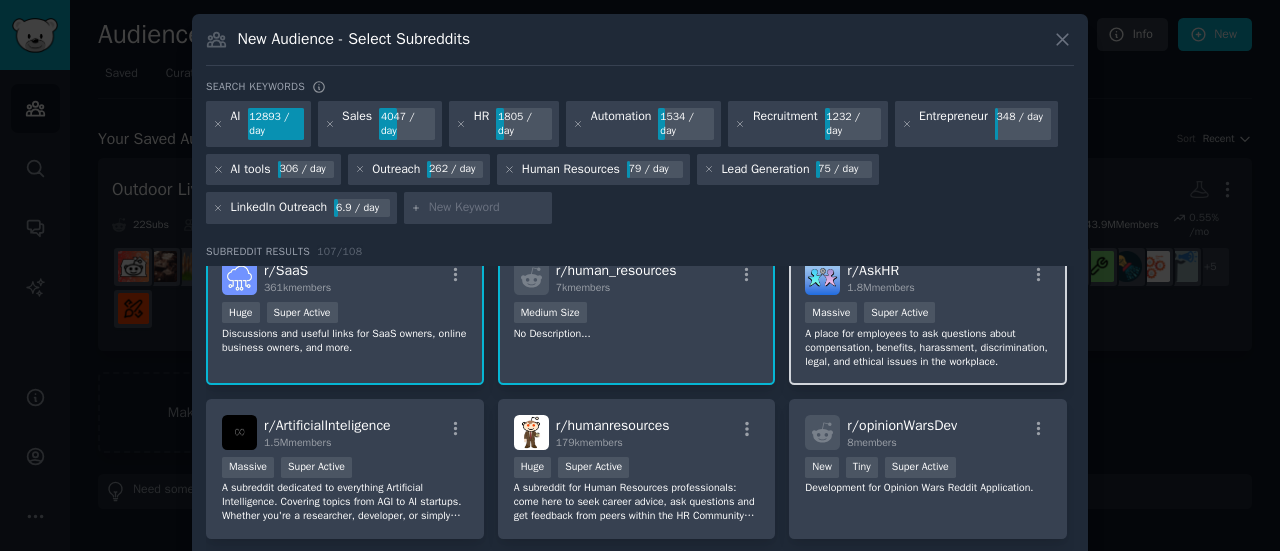 click on "A place for employees to ask questions about compensation, benefits, harassment, discrimination, legal, and ethical issues in the workplace." at bounding box center [928, 348] 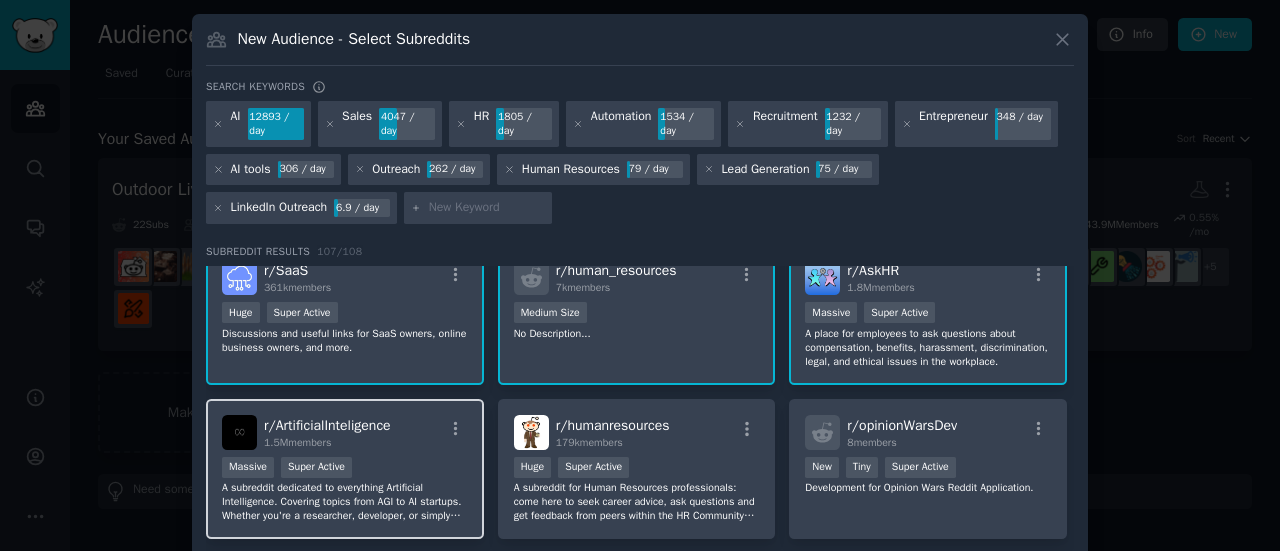 click on "A subreddit dedicated to everything Artificial Intelligence. Covering topics from AGI to AI startups. Whether you're a researcher, developer, or simply curious about AI, Jump in!!!" at bounding box center (345, 502) 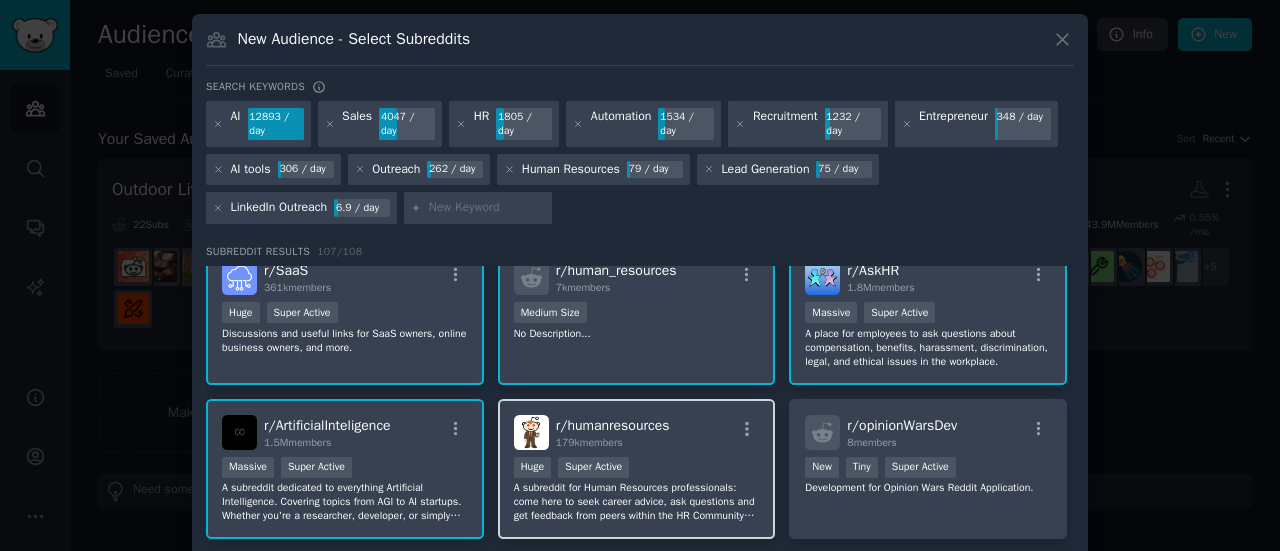 click on "A subreddit for Human Resources professionals: come here to seek career advice, ask questions and get feedback from peers within the HR Community around the world whether you're brand new to HR or a seasoned vet." at bounding box center (637, 502) 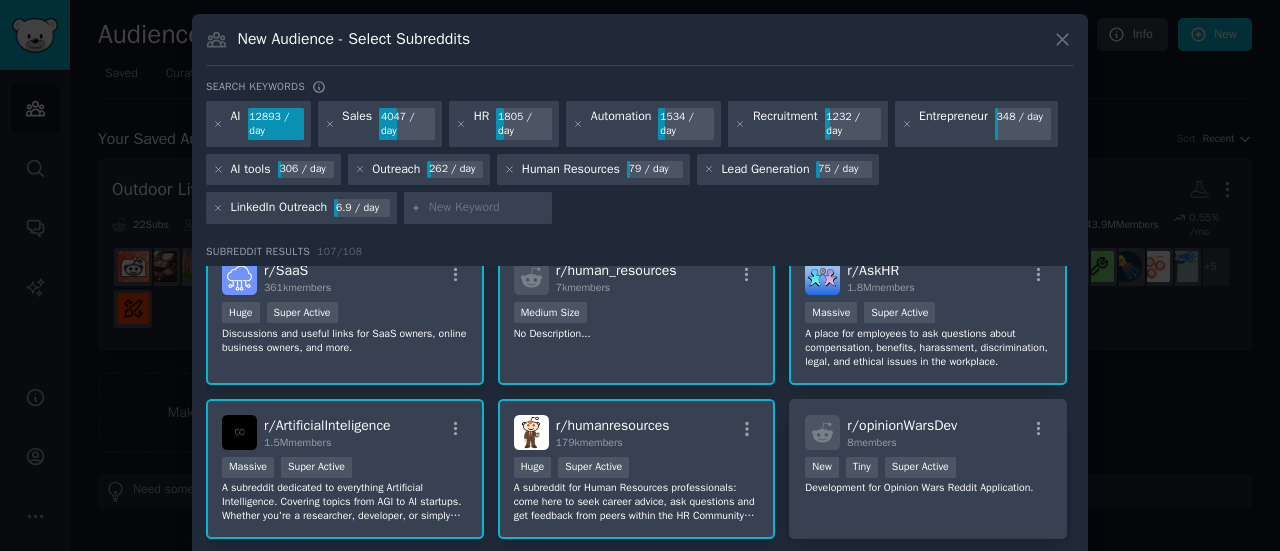 scroll, scrollTop: 352, scrollLeft: 0, axis: vertical 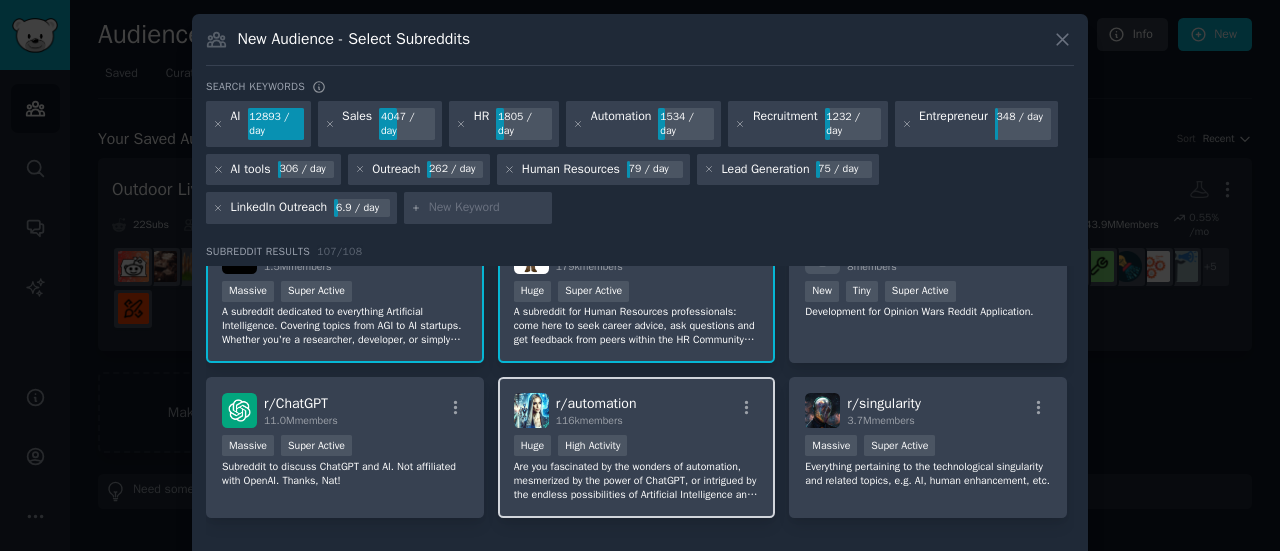click on ">= 80th percentile for submissions / day Huge High Activity" at bounding box center [637, 447] 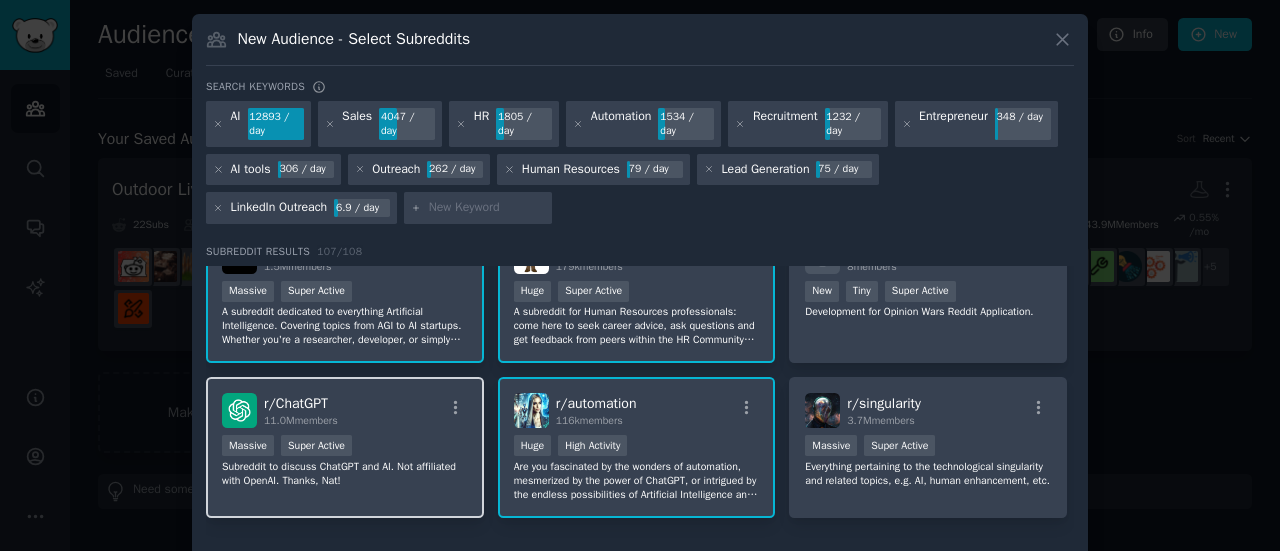 click on "r/ ChatGPT 11.0M  members" at bounding box center (345, 410) 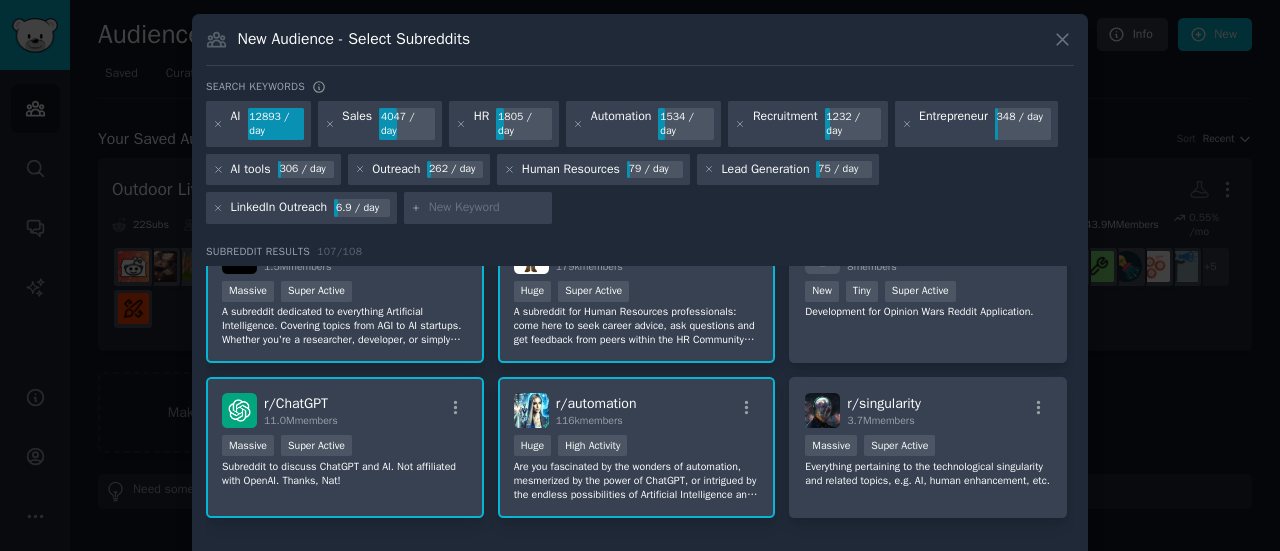 scroll, scrollTop: 126, scrollLeft: 0, axis: vertical 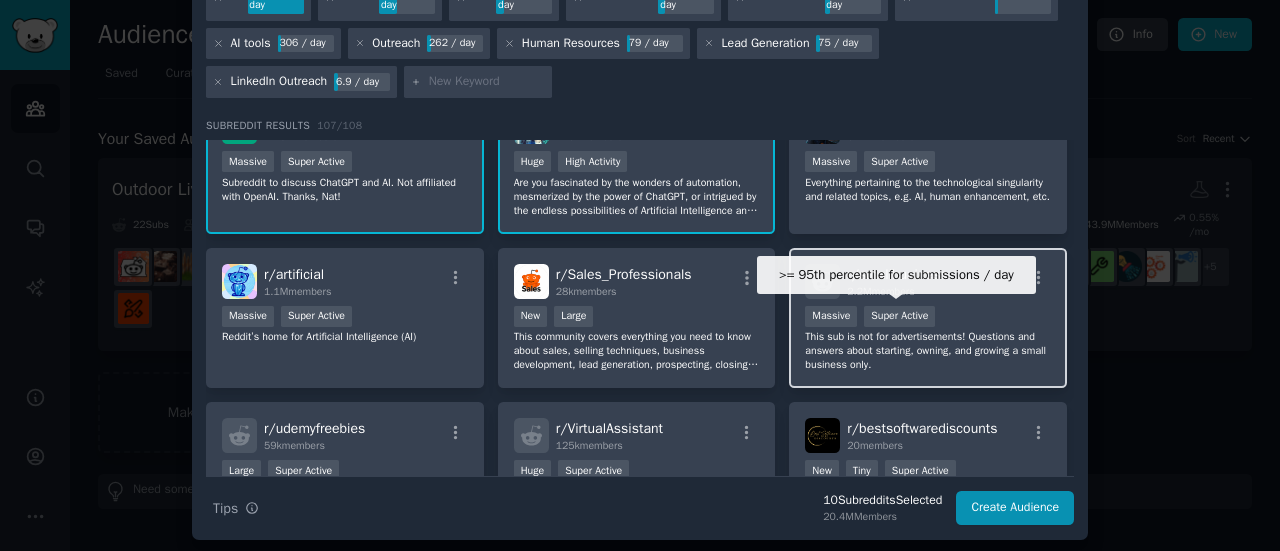 click on "Super Active" at bounding box center [899, 316] 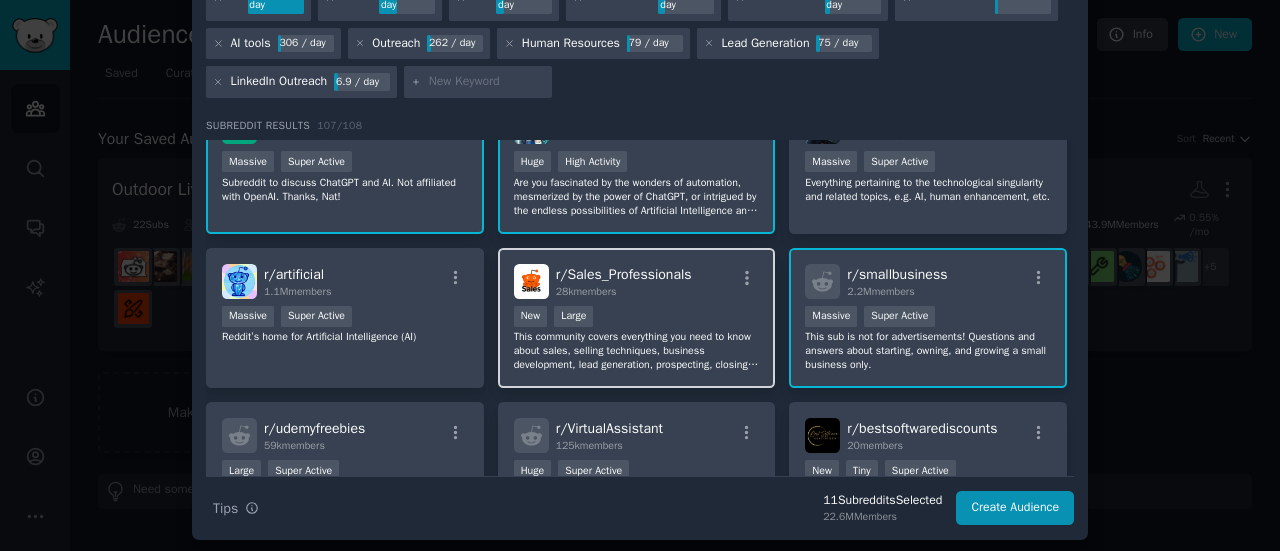 click on "This community covers everything you need to know about sales, selling techniques, business development, lead generation, prospecting, closing deals, and more." at bounding box center (637, 351) 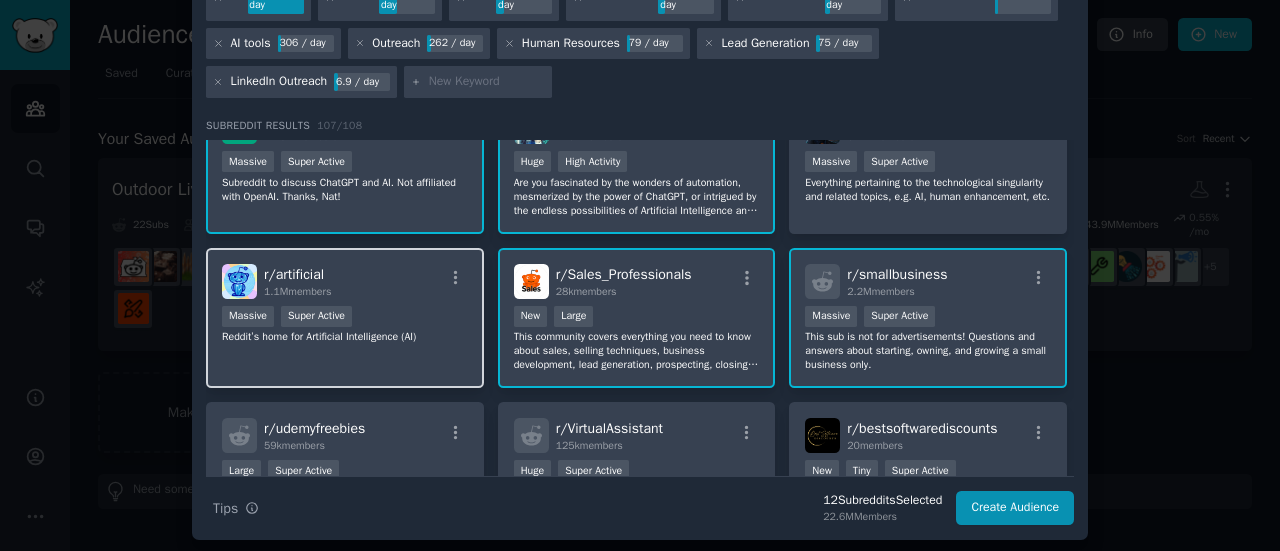 click on "Massive Super Active" at bounding box center [345, 318] 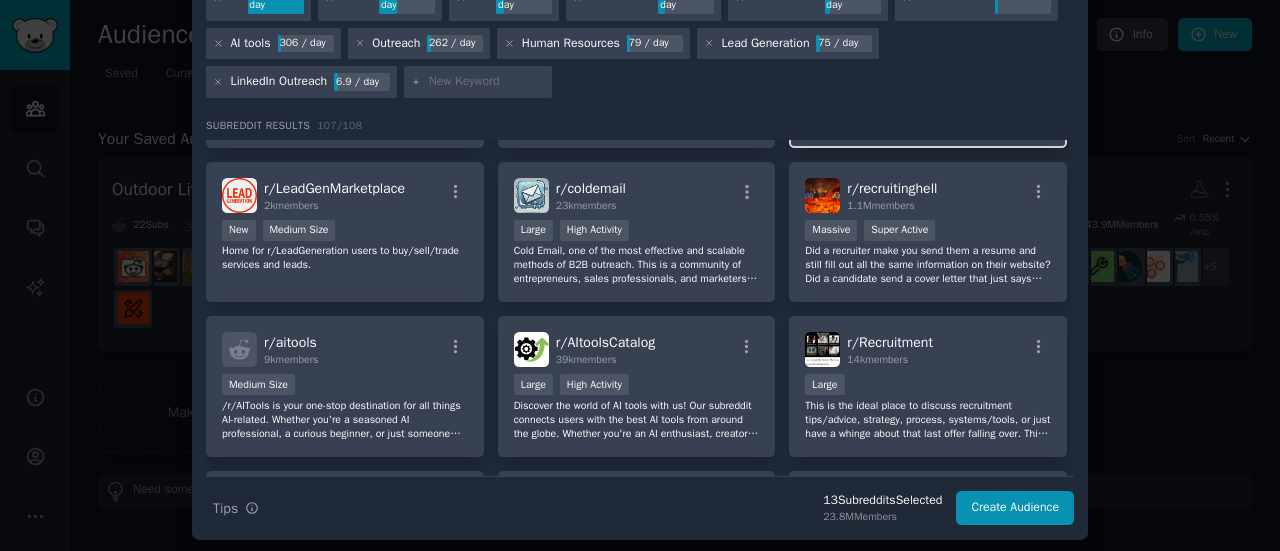 scroll, scrollTop: 892, scrollLeft: 0, axis: vertical 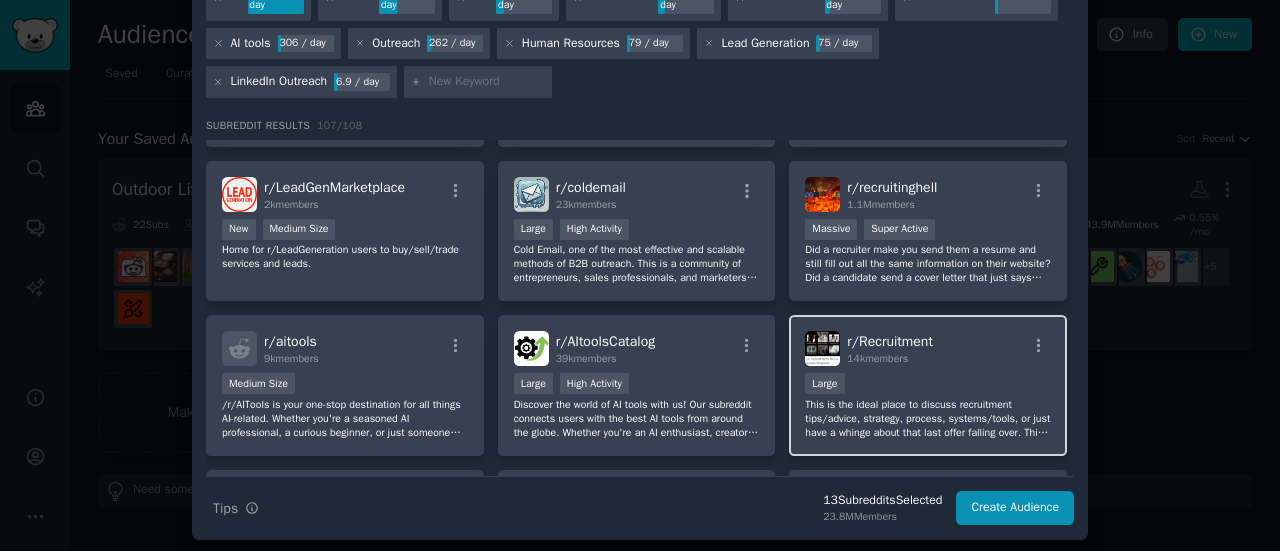 click on "This is the ideal place to discuss recruitment tips/advice, strategy, process, systems/tools, or just have a whinge about that last offer falling over.
This community is open to all stakeholders, including candidates, agency recruiters, HR/internal recruiters, hiring managers, and recruitment system developers.
**Please check the sub rules before posting.**
If you're actively looking for jobs to apply to, or you're a recruiter looking for somewhere to post a job advert, checkout r/hiring" at bounding box center (928, 419) 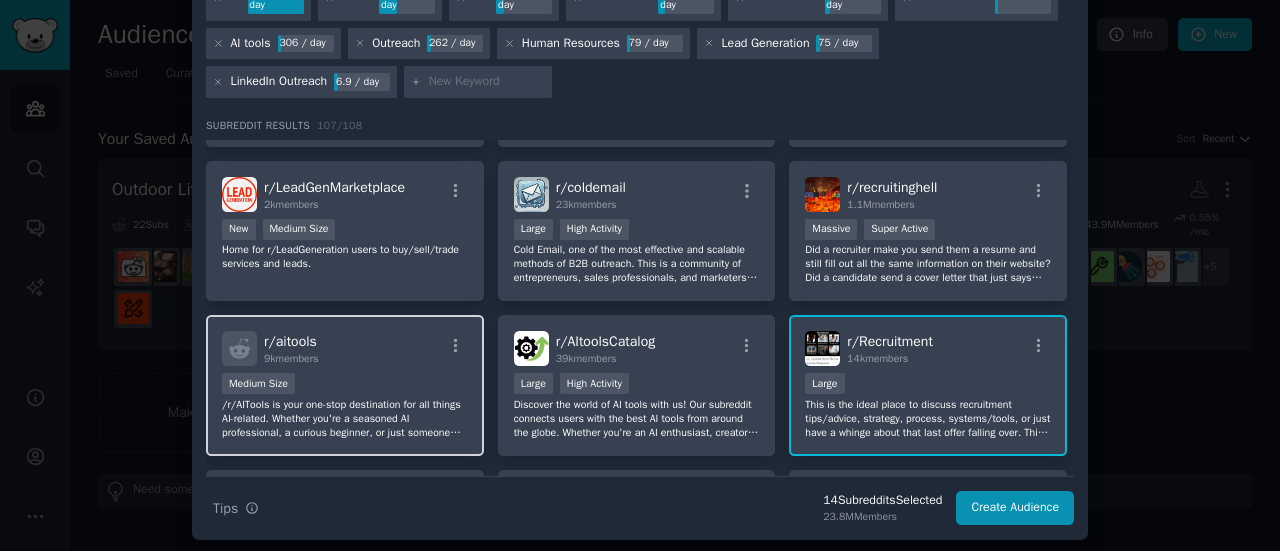 click on "Medium Size" at bounding box center [345, 385] 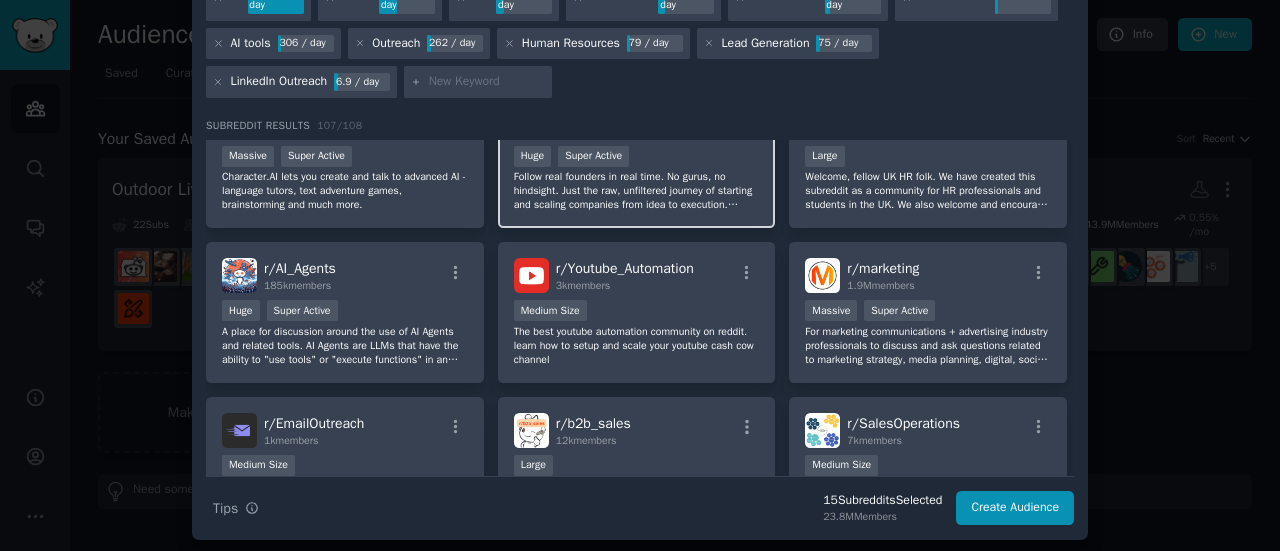 scroll, scrollTop: 1278, scrollLeft: 0, axis: vertical 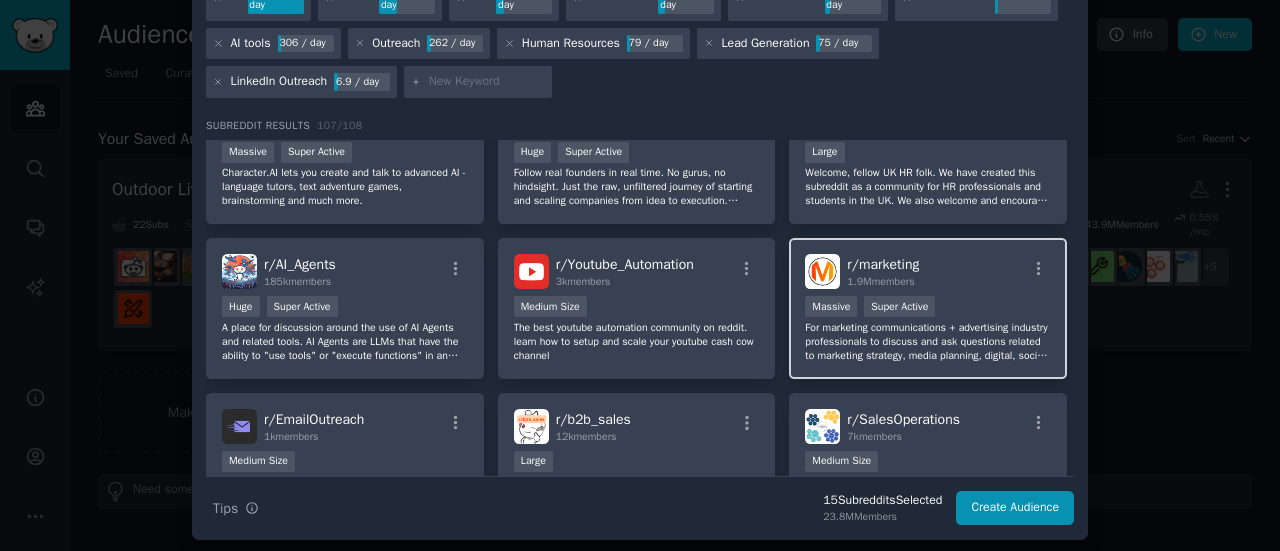 click on "For marketing communications + advertising industry professionals to discuss and ask questions related to marketing strategy, media planning, digital, social, search, campaigns, data science, email, user experience, content, copywriting, segmentation, attribution, data visualization, testing, optimization, and martech. We are a support network for people working at brands, businesses, agencies, vendors, and academia." at bounding box center (928, 342) 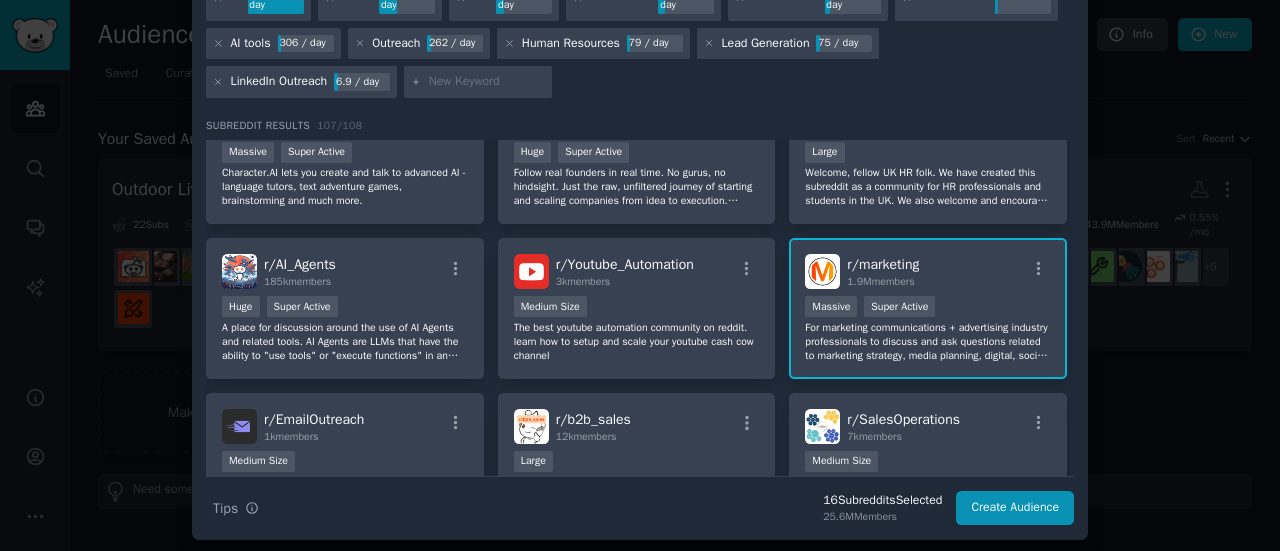 scroll, scrollTop: 1437, scrollLeft: 0, axis: vertical 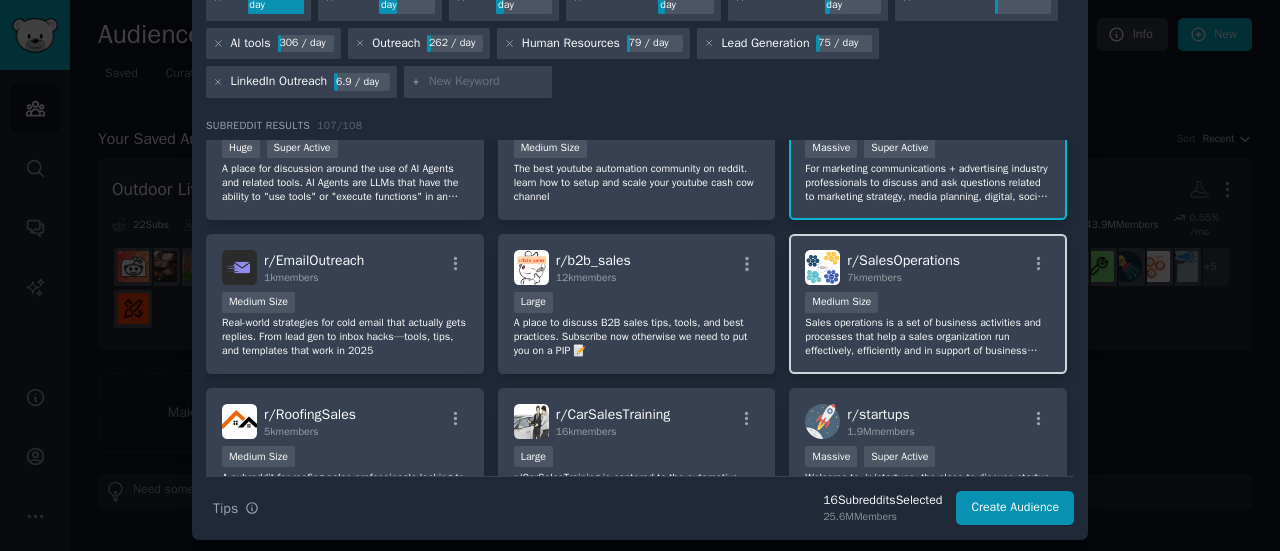 click on "Sales operations is a set of business activities and processes that help a sales organization run effectively, efficiently and in support of business strategies and objectives. Sales operations may also be referred to as sales operations, revenue operations, sales support or business operations." at bounding box center [928, 337] 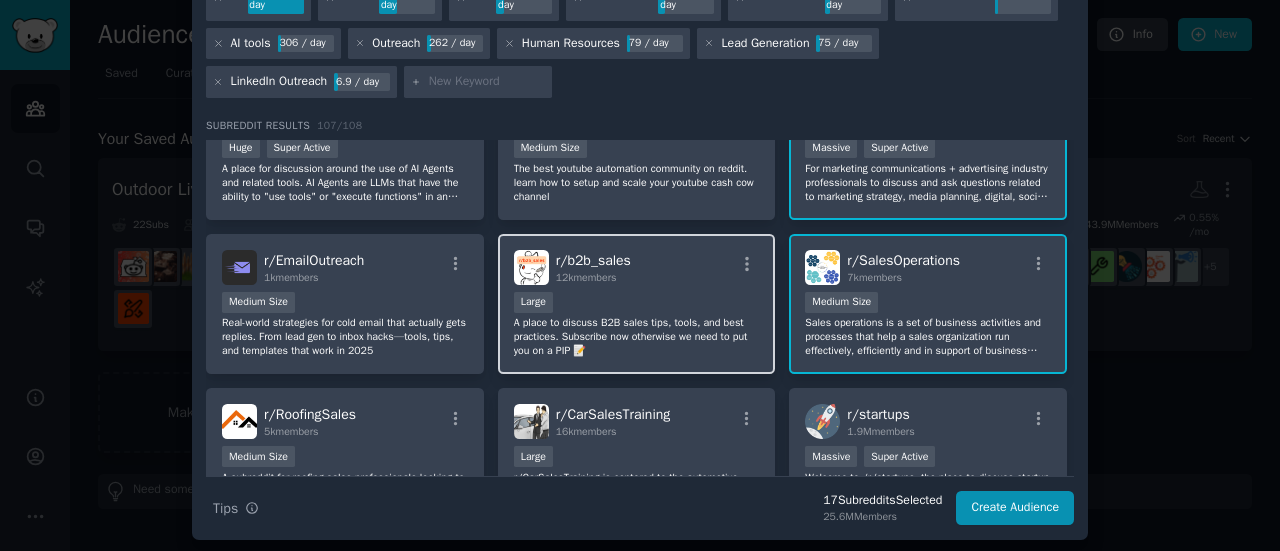 click on "Large" at bounding box center (637, 304) 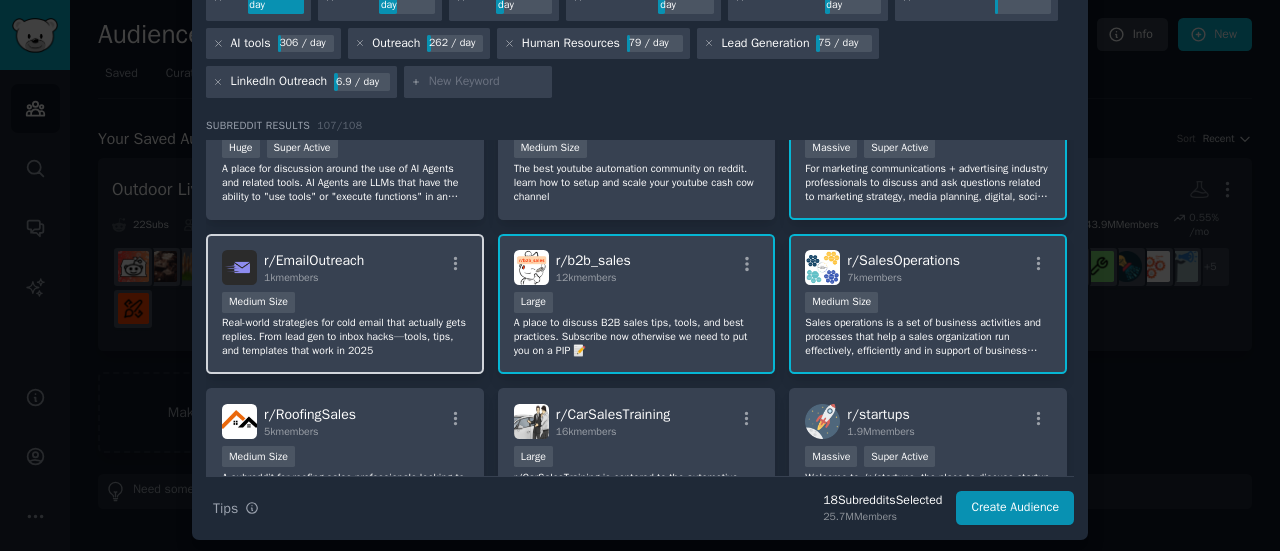 click on "Medium Size" at bounding box center [345, 304] 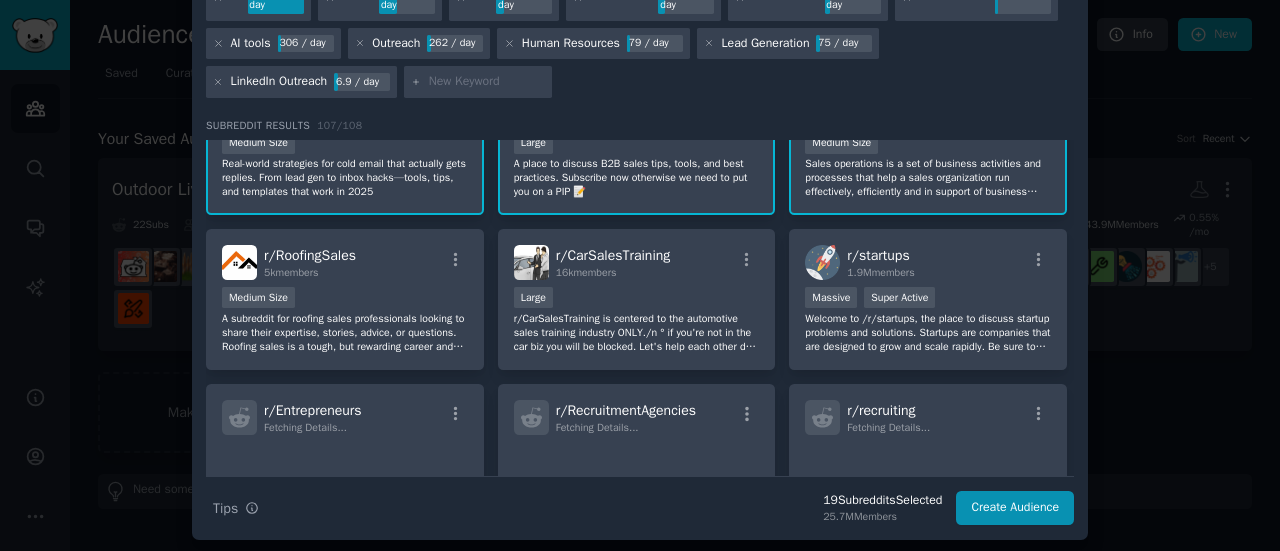 scroll, scrollTop: 1597, scrollLeft: 0, axis: vertical 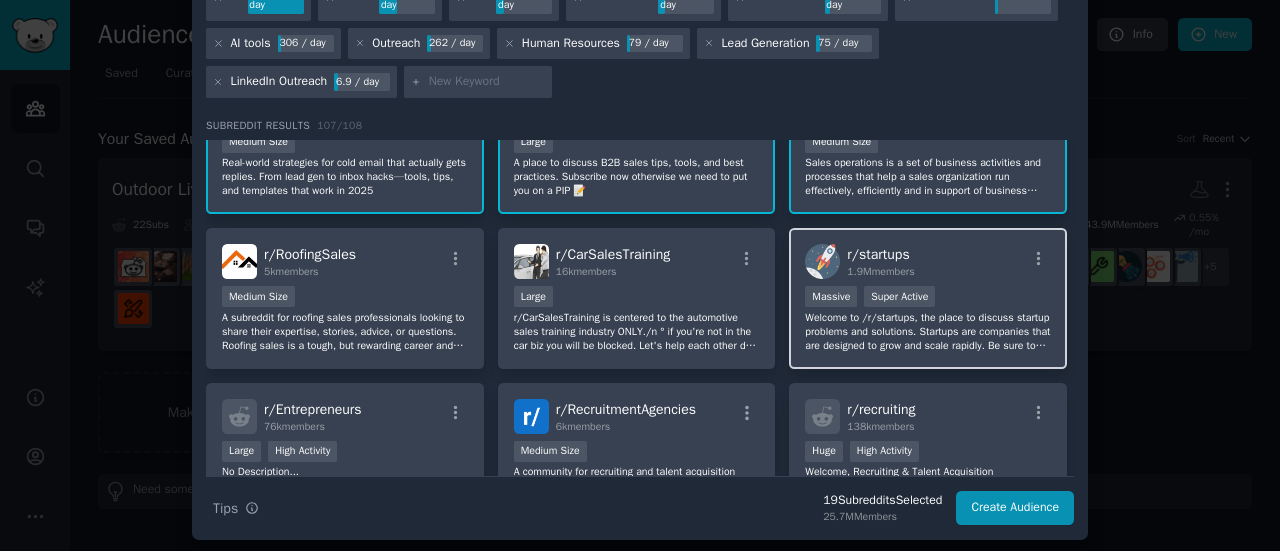 click on "Massive Super Active" at bounding box center (928, 298) 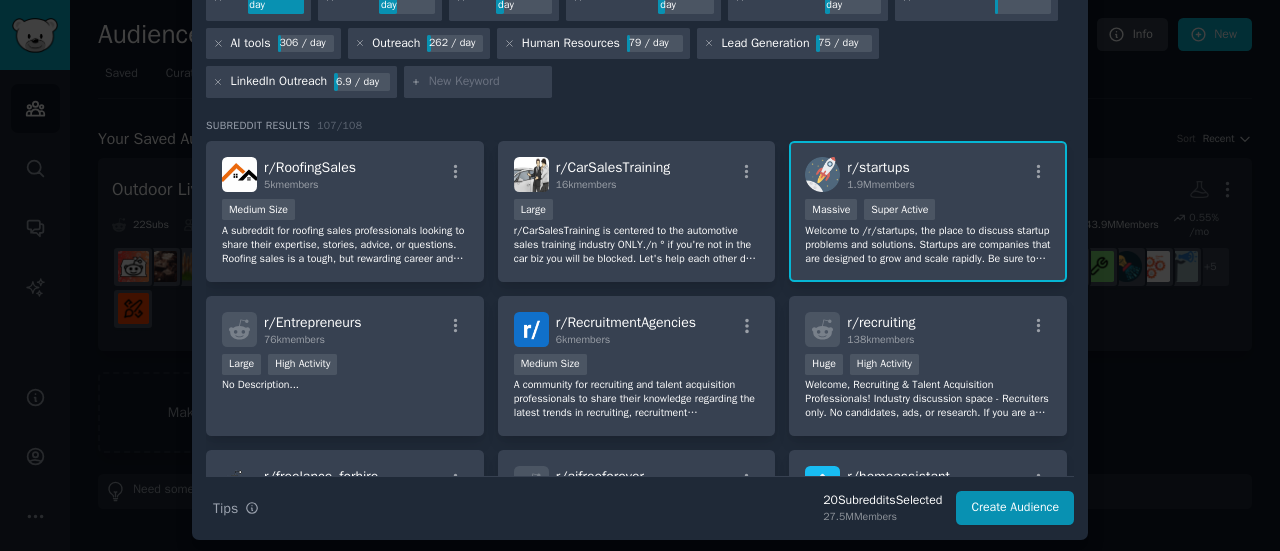 scroll, scrollTop: 1685, scrollLeft: 0, axis: vertical 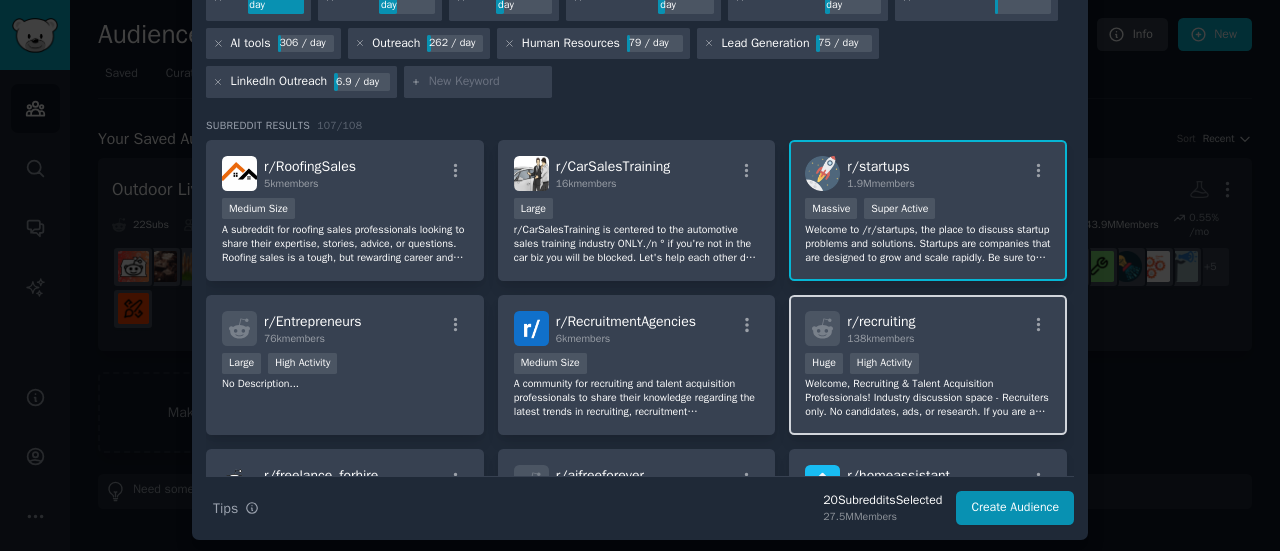 click on "Welcome, Recruiting & Talent Acquisition Professionals! Industry discussion space - Recruiters only. No candidates, ads, or research.
If you are a candidate/job seeker and have a question for recruiters, please post in our weekly "Ask Recruiters" Megathread" at bounding box center (928, 398) 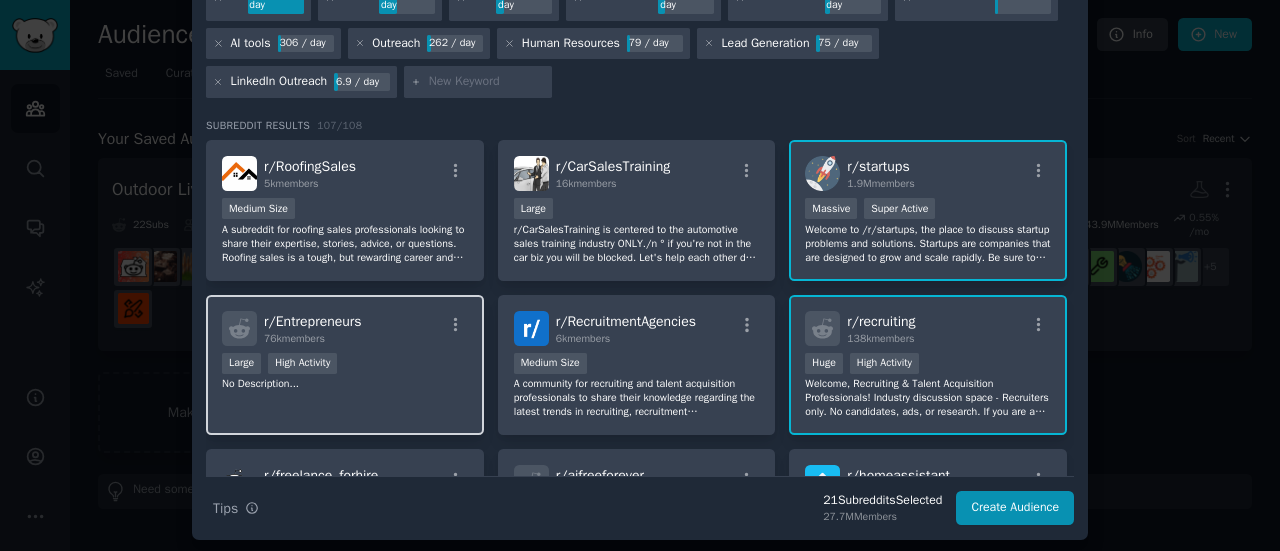 click on "r/ Entrepreneurs 76k  members Large High Activity No Description..." at bounding box center (345, 365) 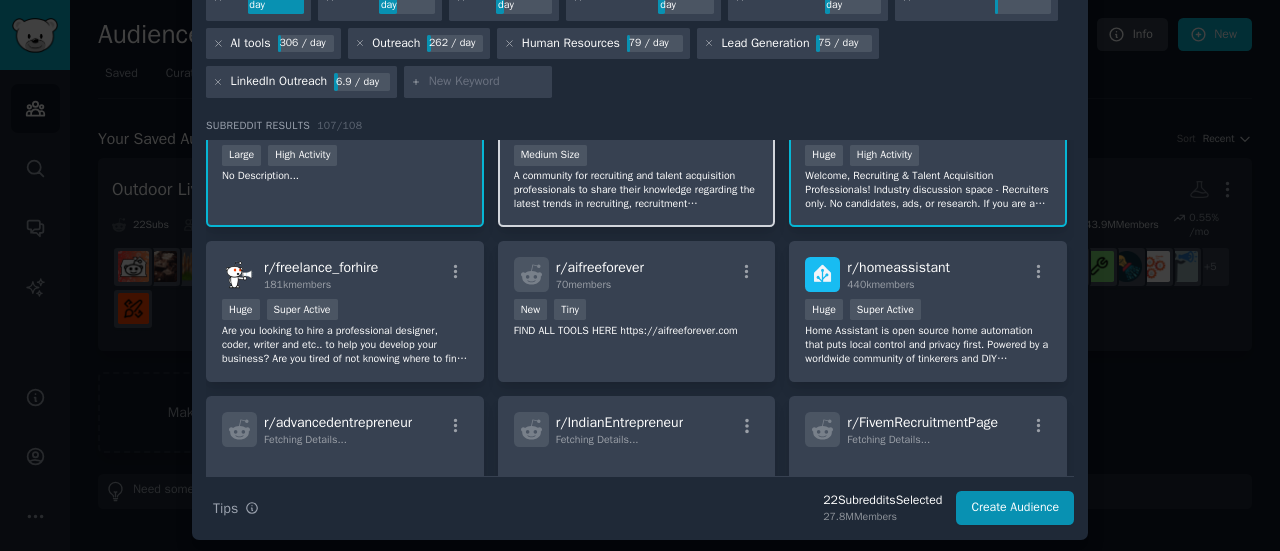 scroll, scrollTop: 1894, scrollLeft: 0, axis: vertical 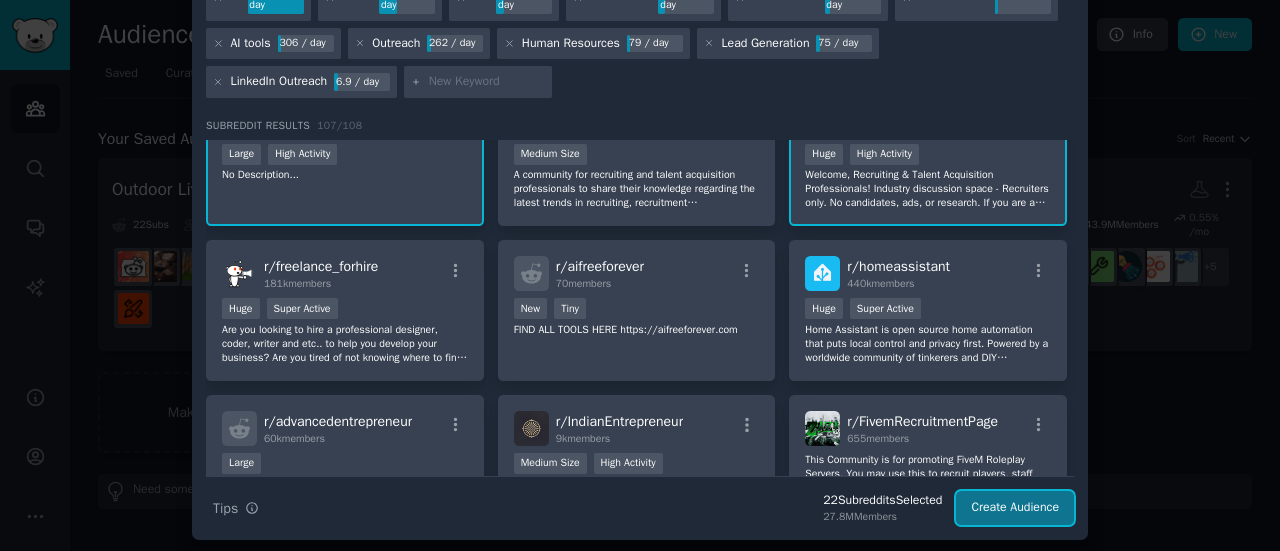 click on "Create Audience" at bounding box center (1015, 508) 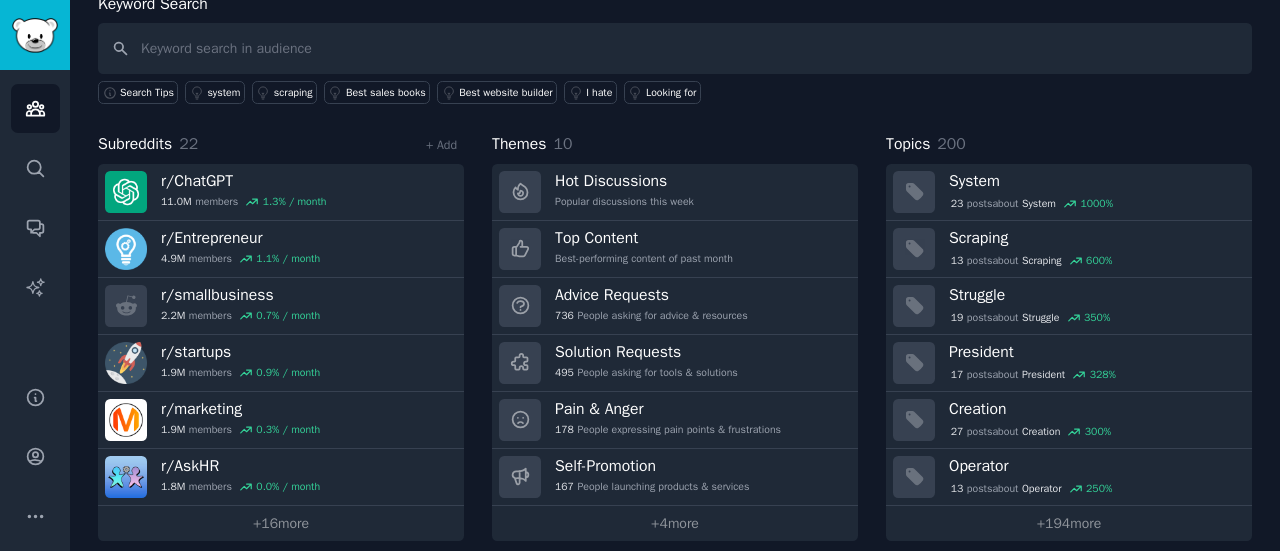 scroll, scrollTop: 124, scrollLeft: 0, axis: vertical 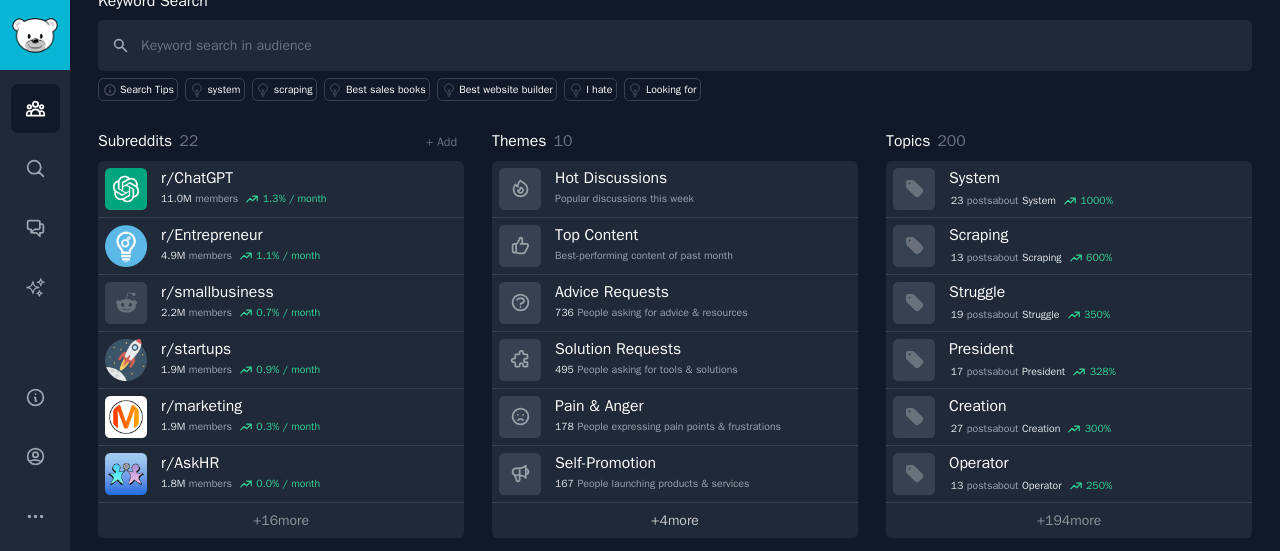 click on "+  4  more" at bounding box center (675, 520) 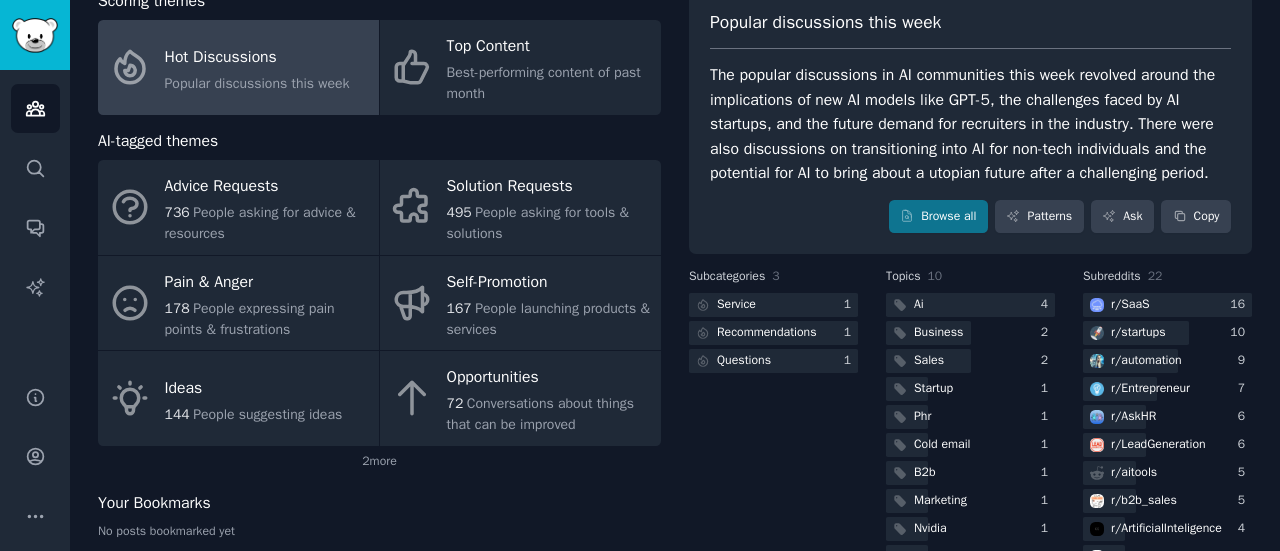 scroll, scrollTop: 0, scrollLeft: 0, axis: both 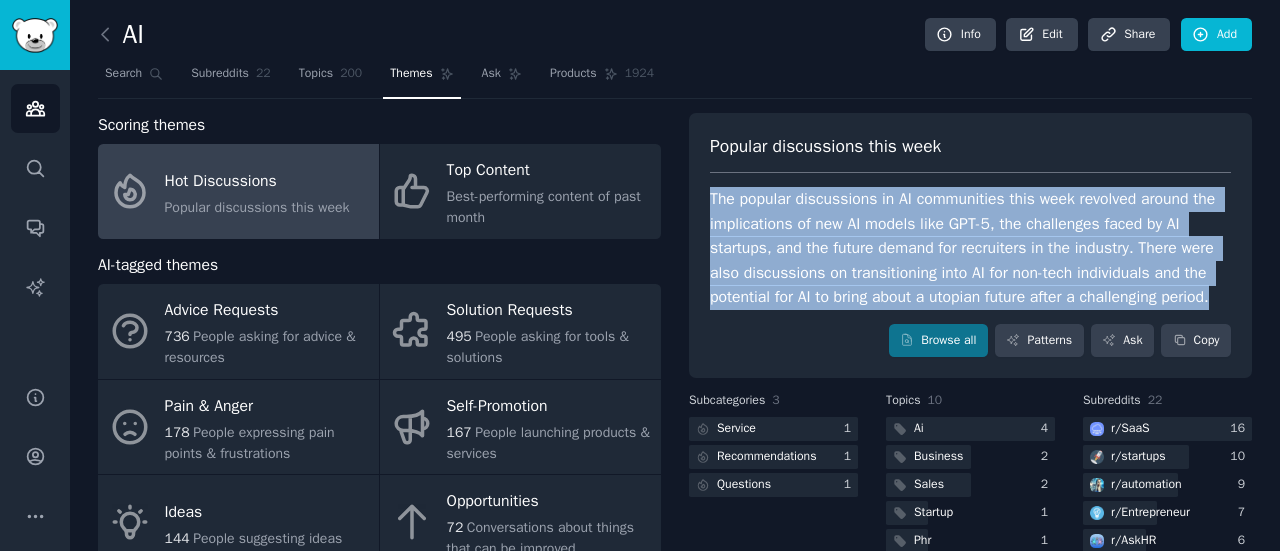 drag, startPoint x: 708, startPoint y: 197, endPoint x: 1223, endPoint y: 296, distance: 524.4292 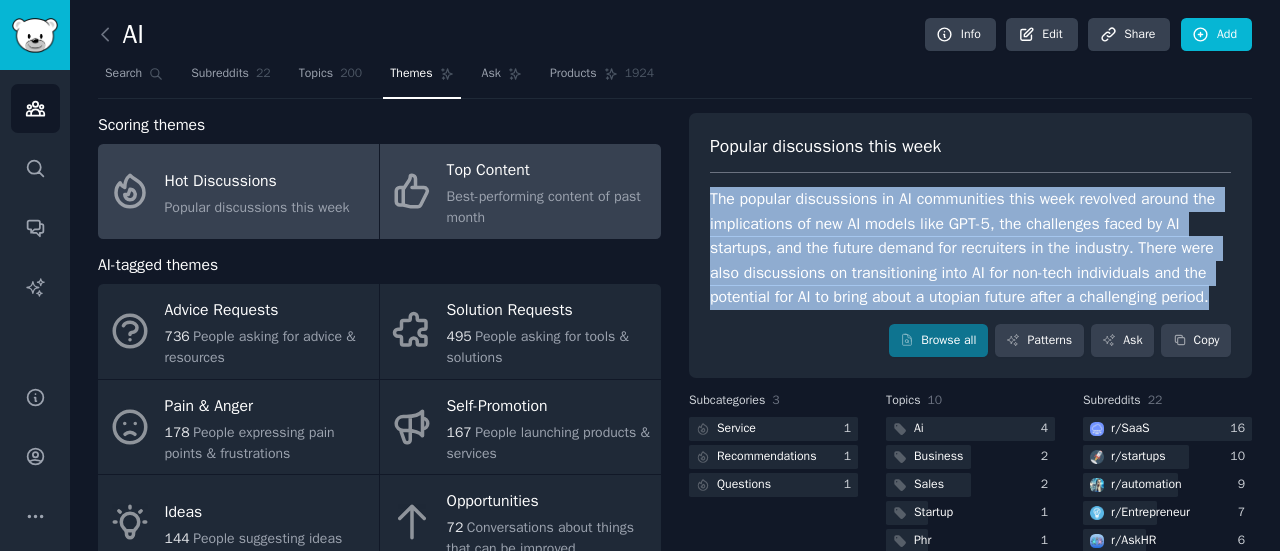 click on "Top Content" at bounding box center (549, 171) 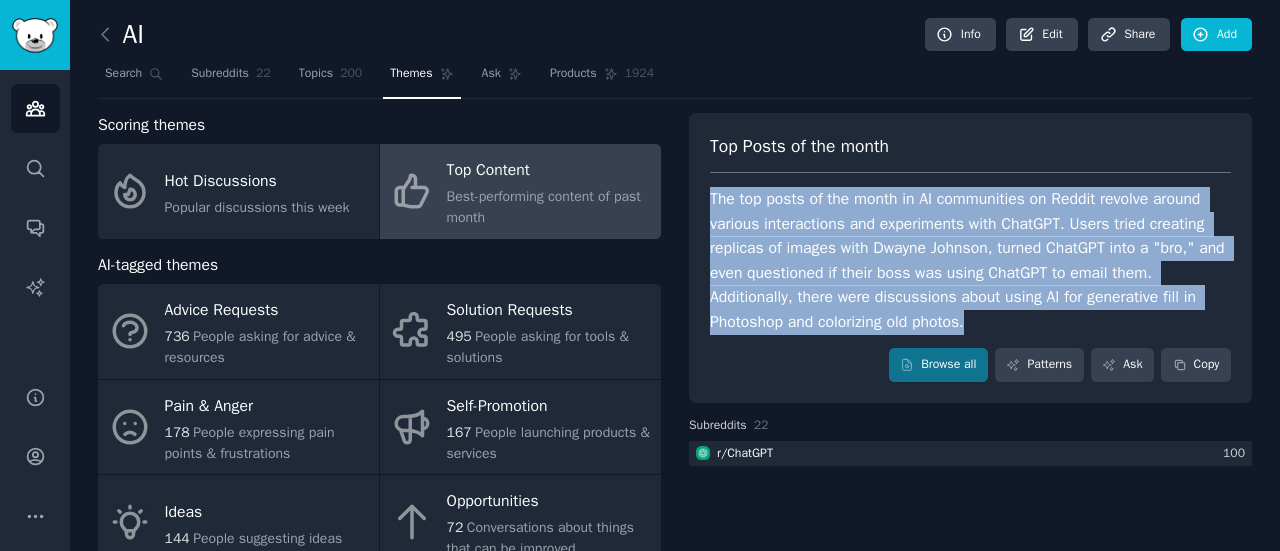 drag, startPoint x: 708, startPoint y: 200, endPoint x: 1087, endPoint y: 315, distance: 396.06314 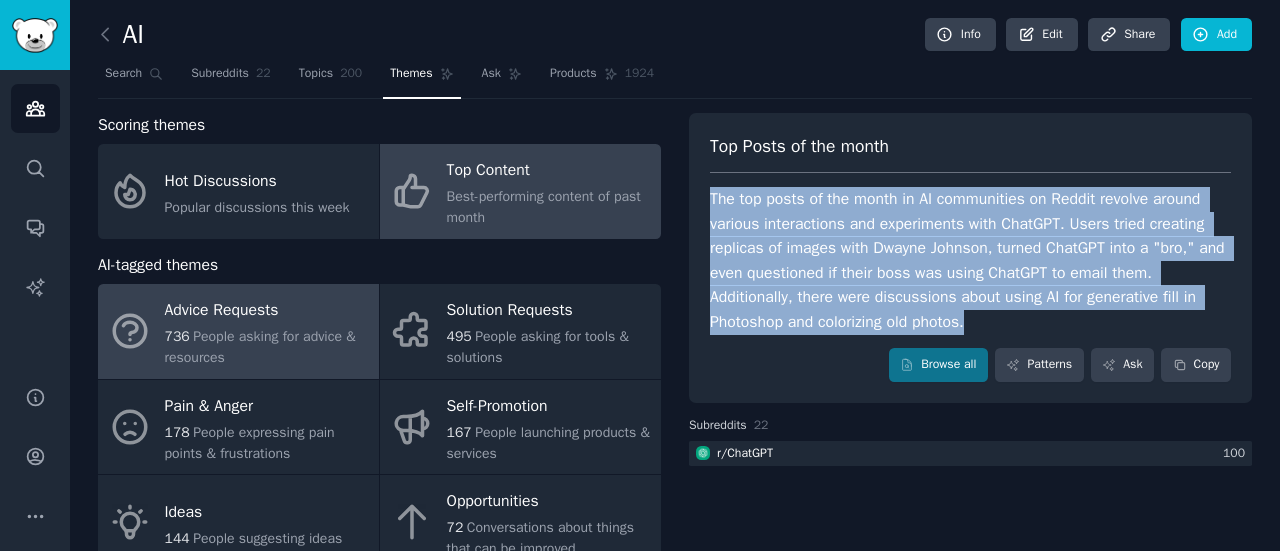 click on "736 People asking for advice & resources" at bounding box center (267, 347) 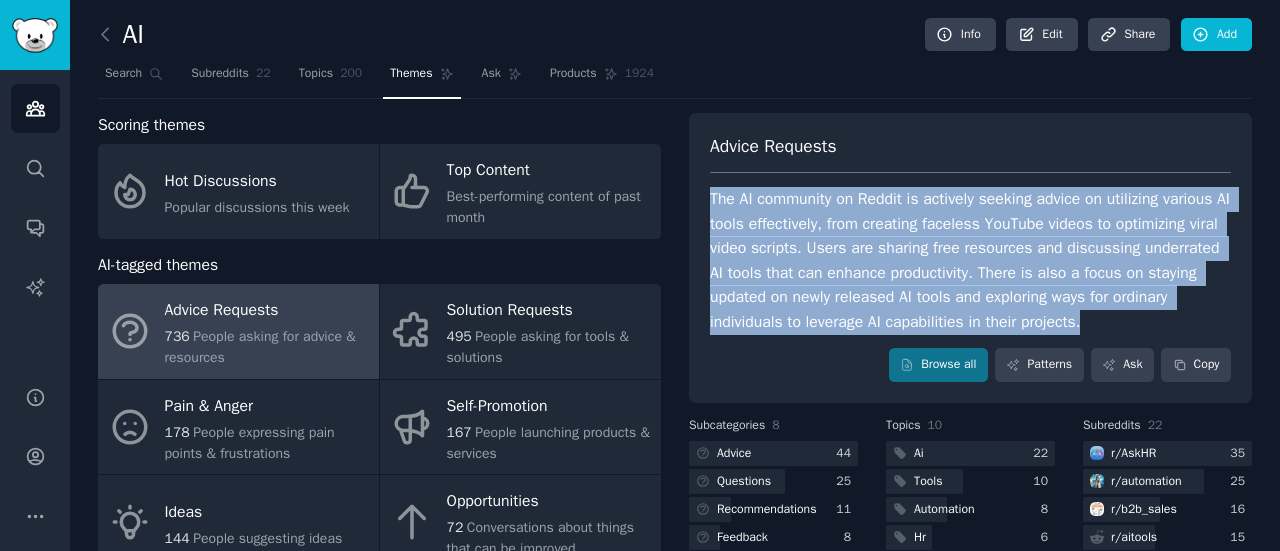 drag, startPoint x: 710, startPoint y: 194, endPoint x: 1156, endPoint y: 325, distance: 464.84082 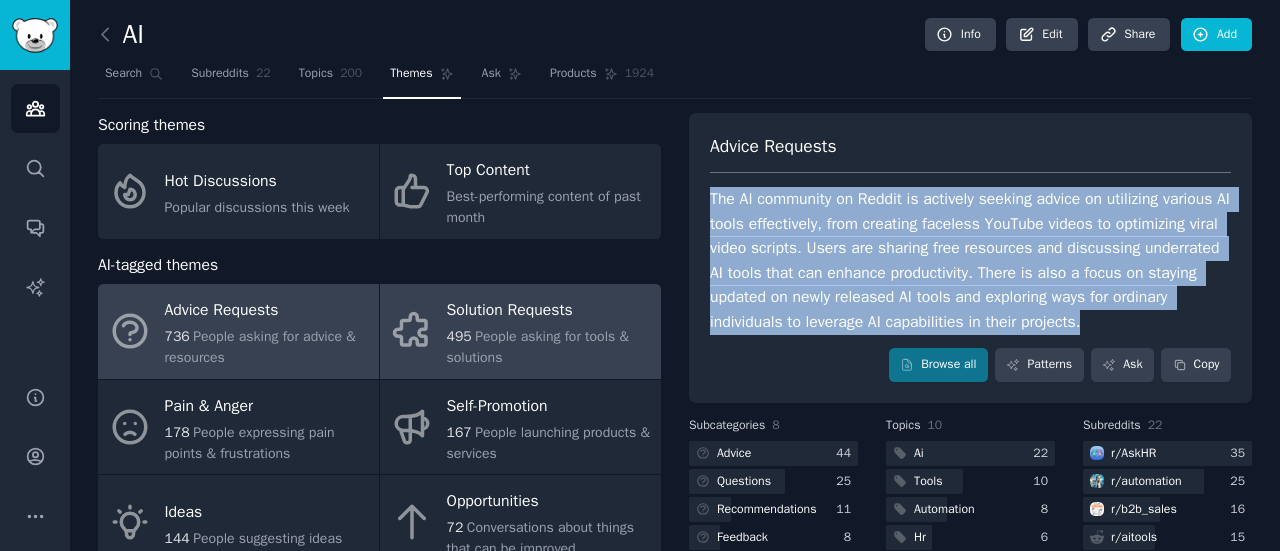 click on "People asking for tools & solutions" at bounding box center [538, 347] 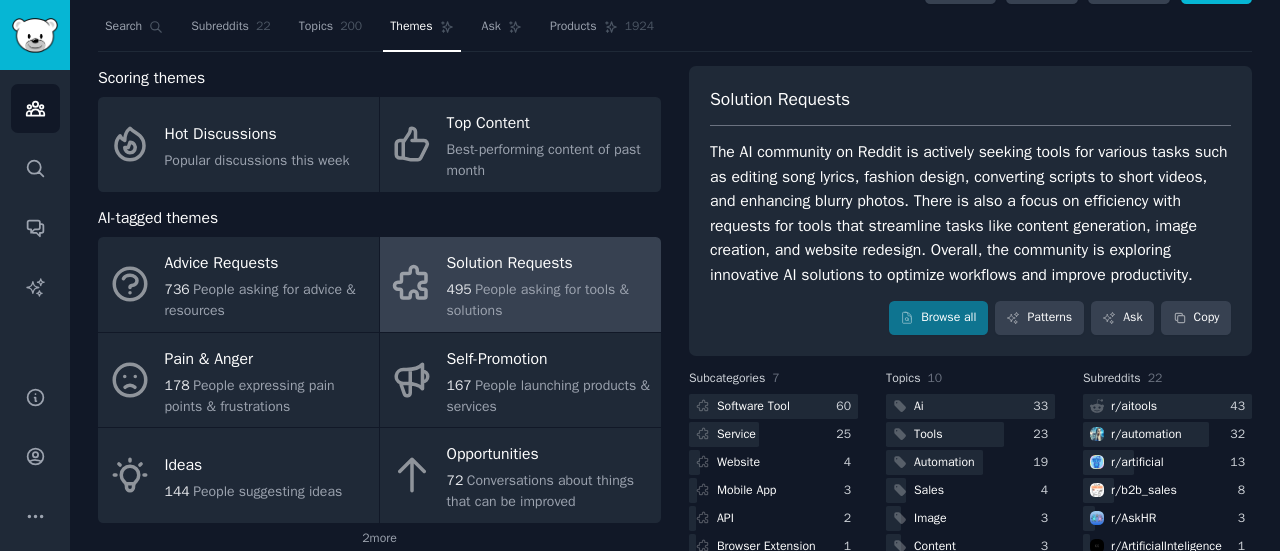 scroll, scrollTop: 85, scrollLeft: 0, axis: vertical 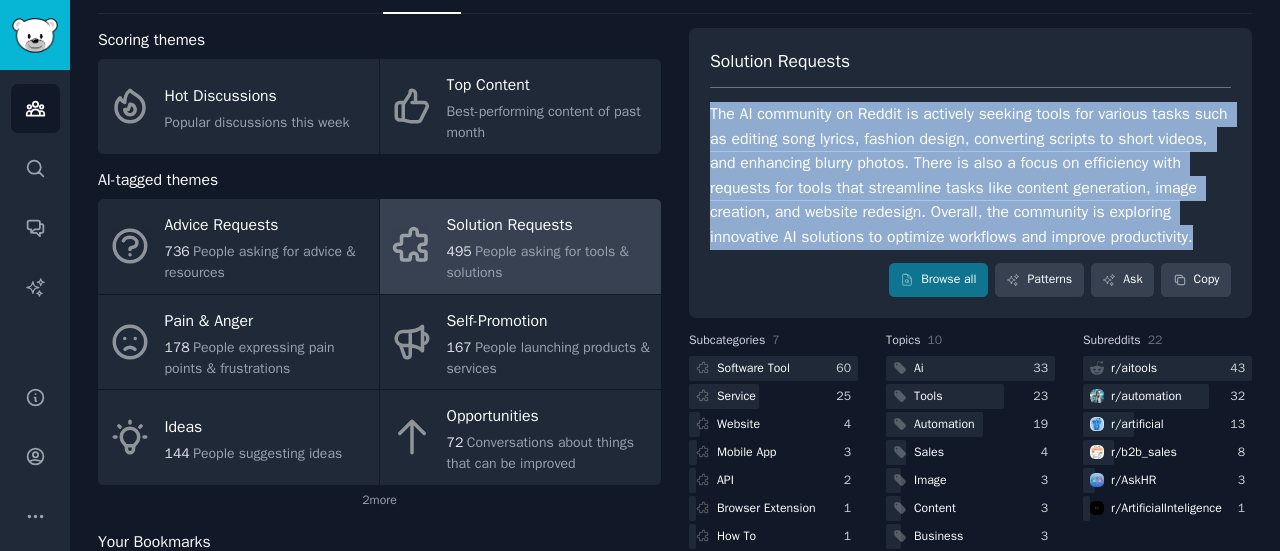 drag, startPoint x: 710, startPoint y: 112, endPoint x: 1221, endPoint y: 236, distance: 525.82983 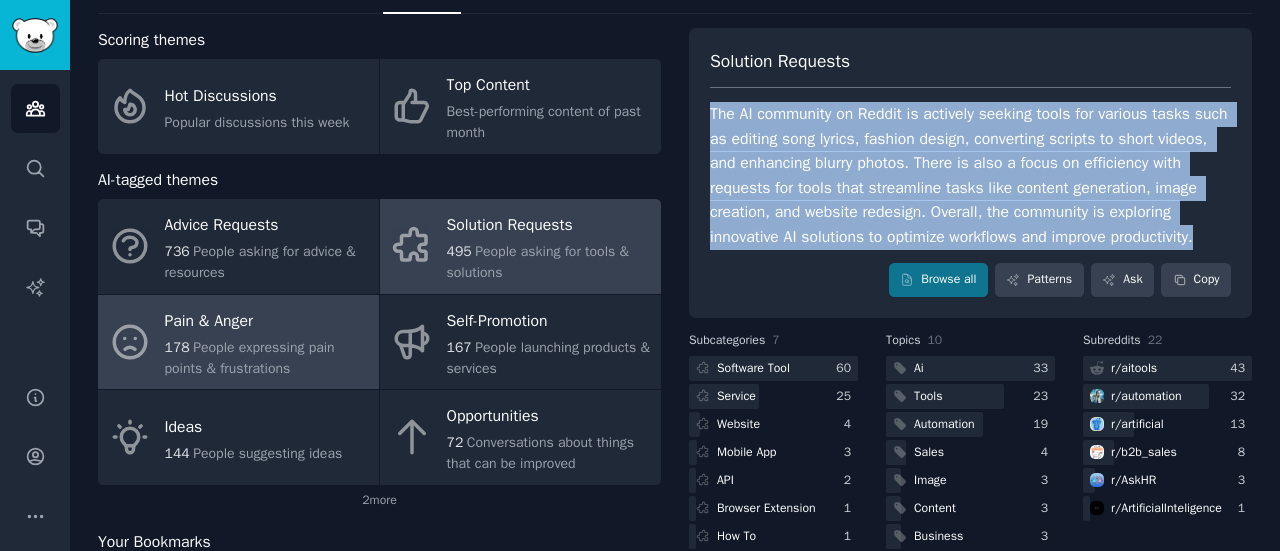 click on "People expressing pain points & frustrations" at bounding box center [250, 358] 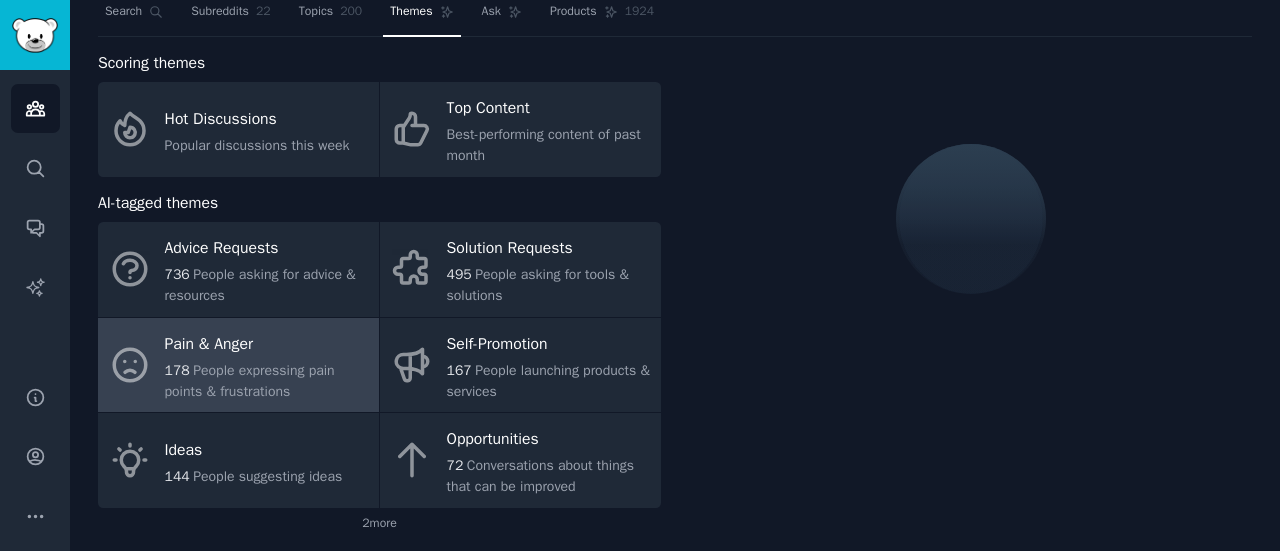 scroll, scrollTop: 63, scrollLeft: 0, axis: vertical 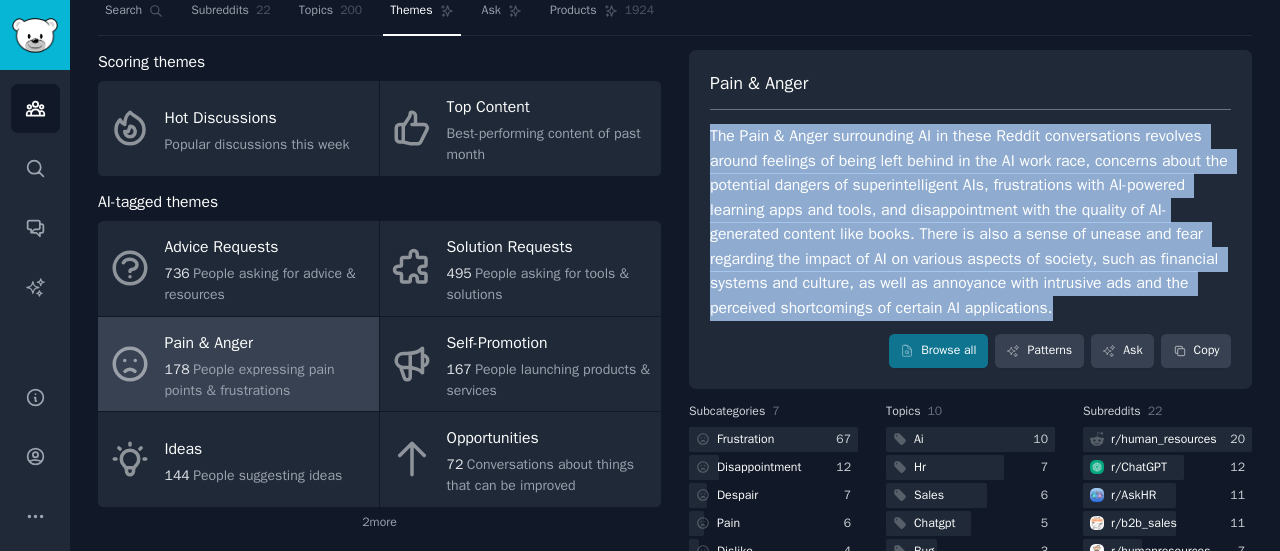 drag, startPoint x: 708, startPoint y: 136, endPoint x: 1108, endPoint y: 317, distance: 439.04556 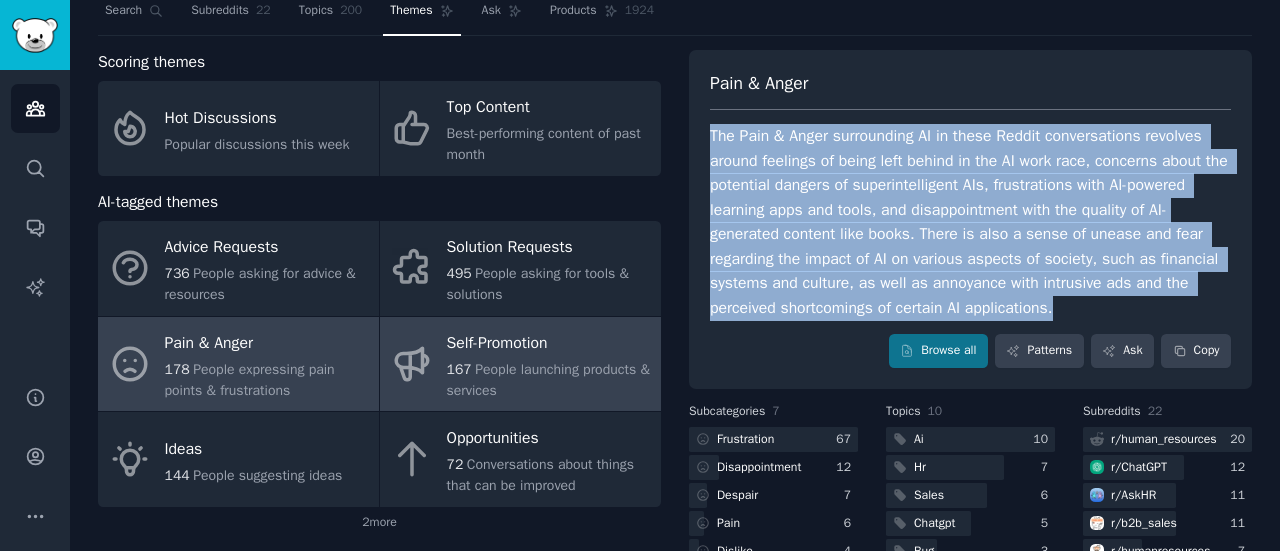 click on "People launching products & services" at bounding box center (548, 380) 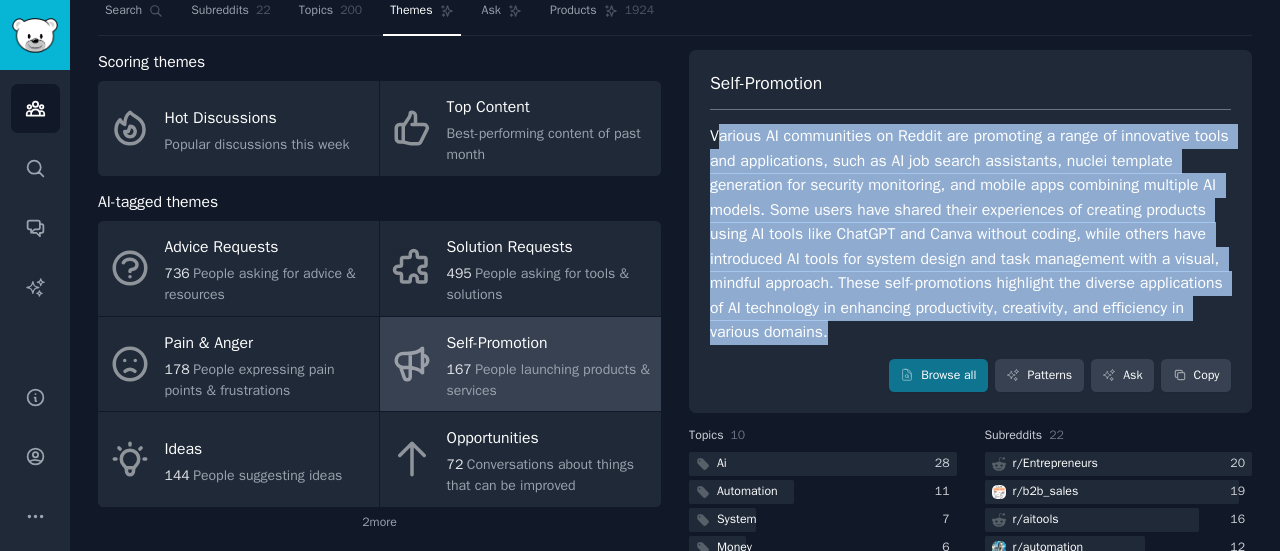 drag, startPoint x: 712, startPoint y: 133, endPoint x: 932, endPoint y: 338, distance: 300.7075 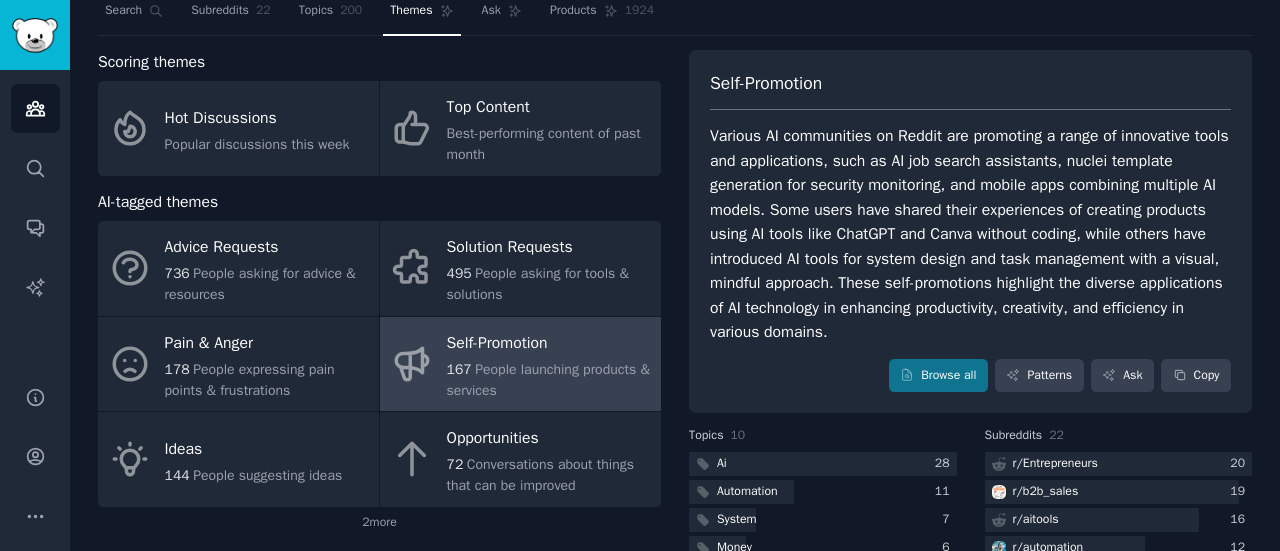 click on "Self-Promotion Various AI communities on Reddit are promoting a range of innovative tools and applications, such as AI job search assistants, nuclei template generation for security monitoring, and mobile apps combining multiple AI models. Some users have shared their experiences of creating products using AI tools like ChatGPT and Canva without coding, while others have introduced AI tools for system design and task management with a visual, mindful approach. These self-promotions highlight the diverse applications of AI technology in enhancing productivity, creativity, and efficiency in various domains. Browse all Patterns Ask Copy" at bounding box center (970, 232) 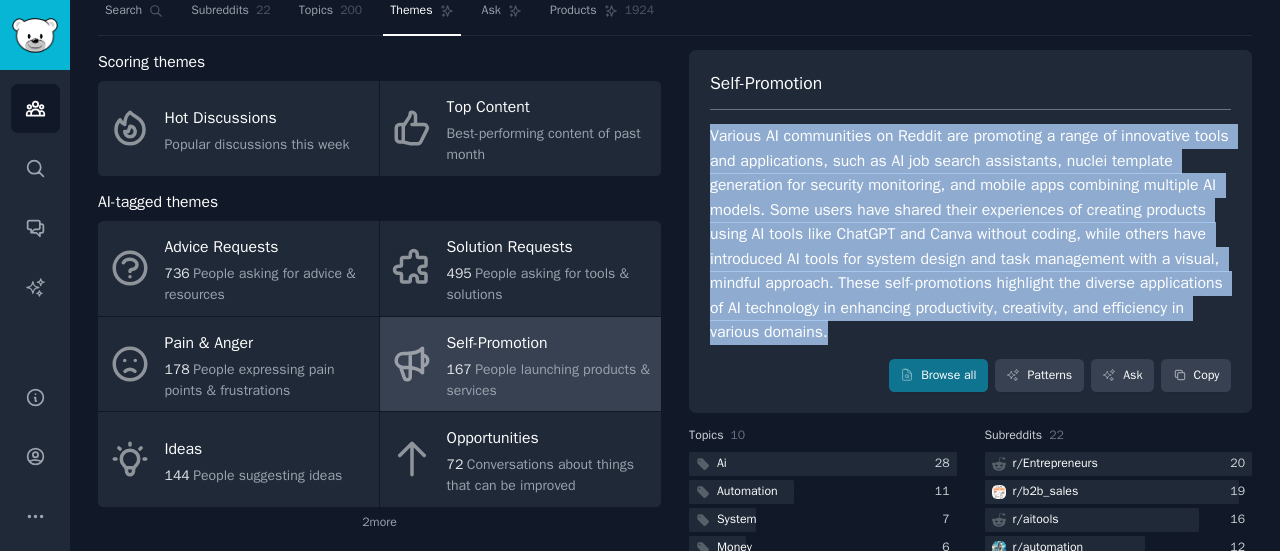 drag, startPoint x: 711, startPoint y: 136, endPoint x: 930, endPoint y: 333, distance: 294.56747 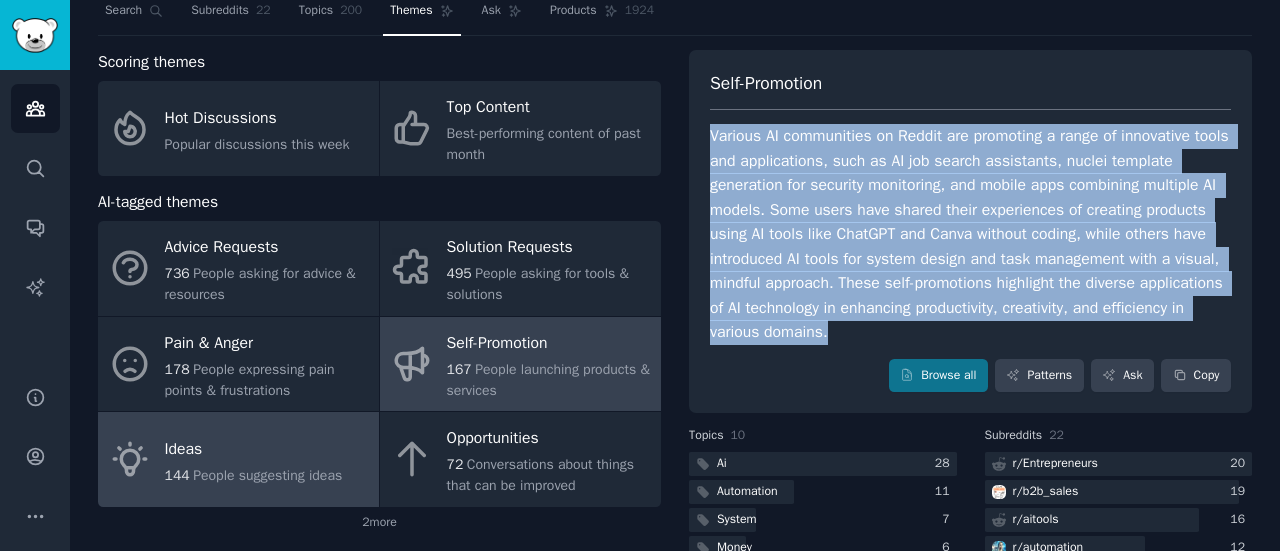 click on "Ideas" at bounding box center (254, 449) 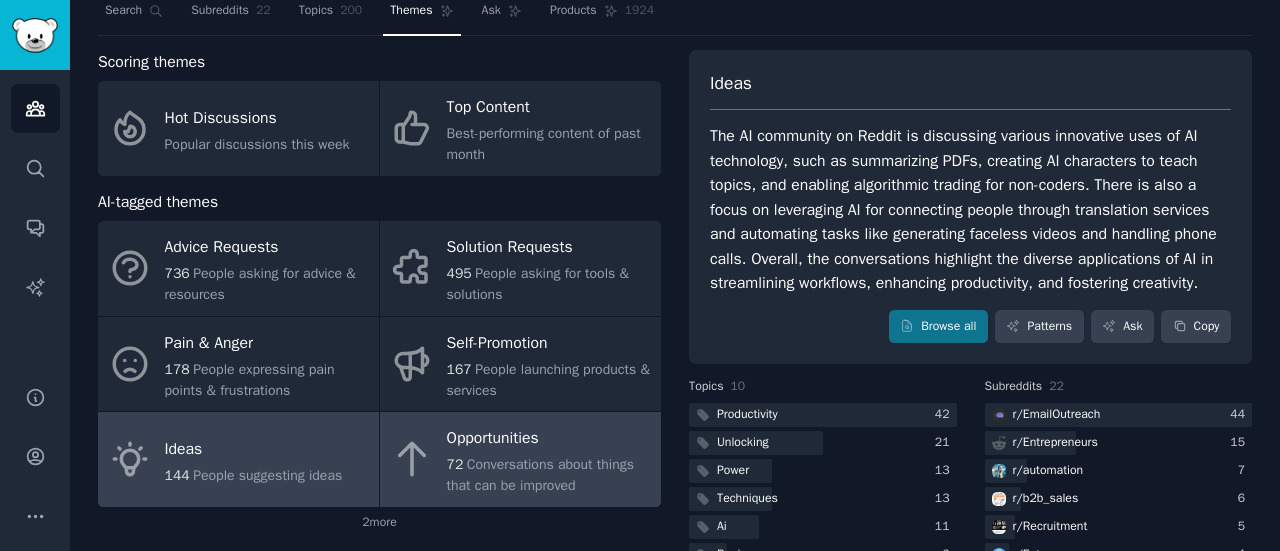 click on "Conversations about things that can be improved" at bounding box center [540, 475] 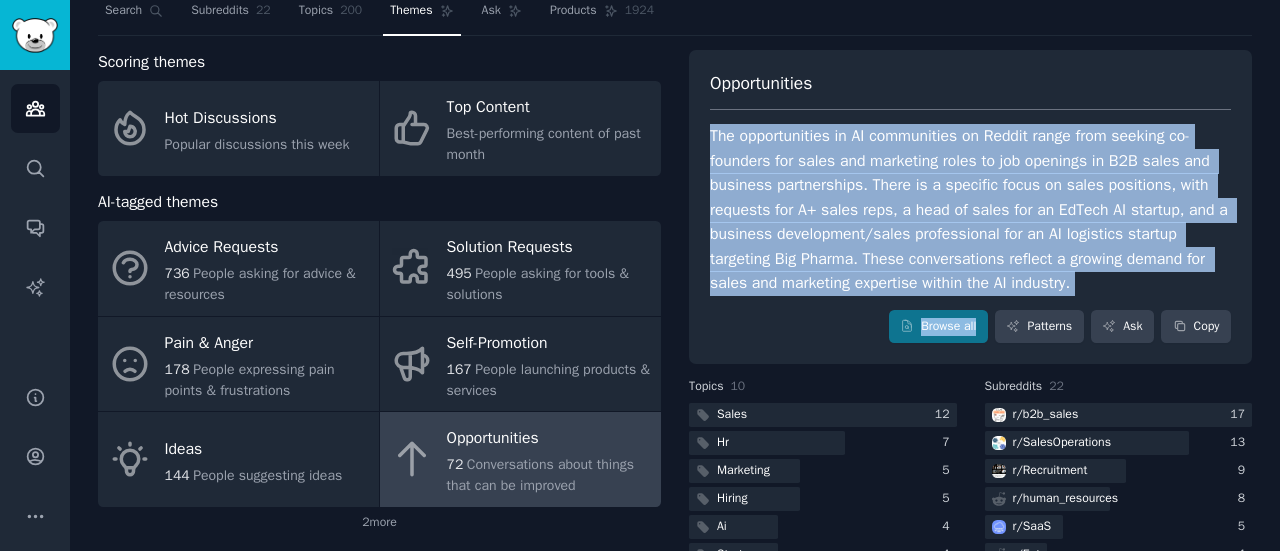 drag, startPoint x: 708, startPoint y: 138, endPoint x: 1076, endPoint y: 295, distance: 400.09125 